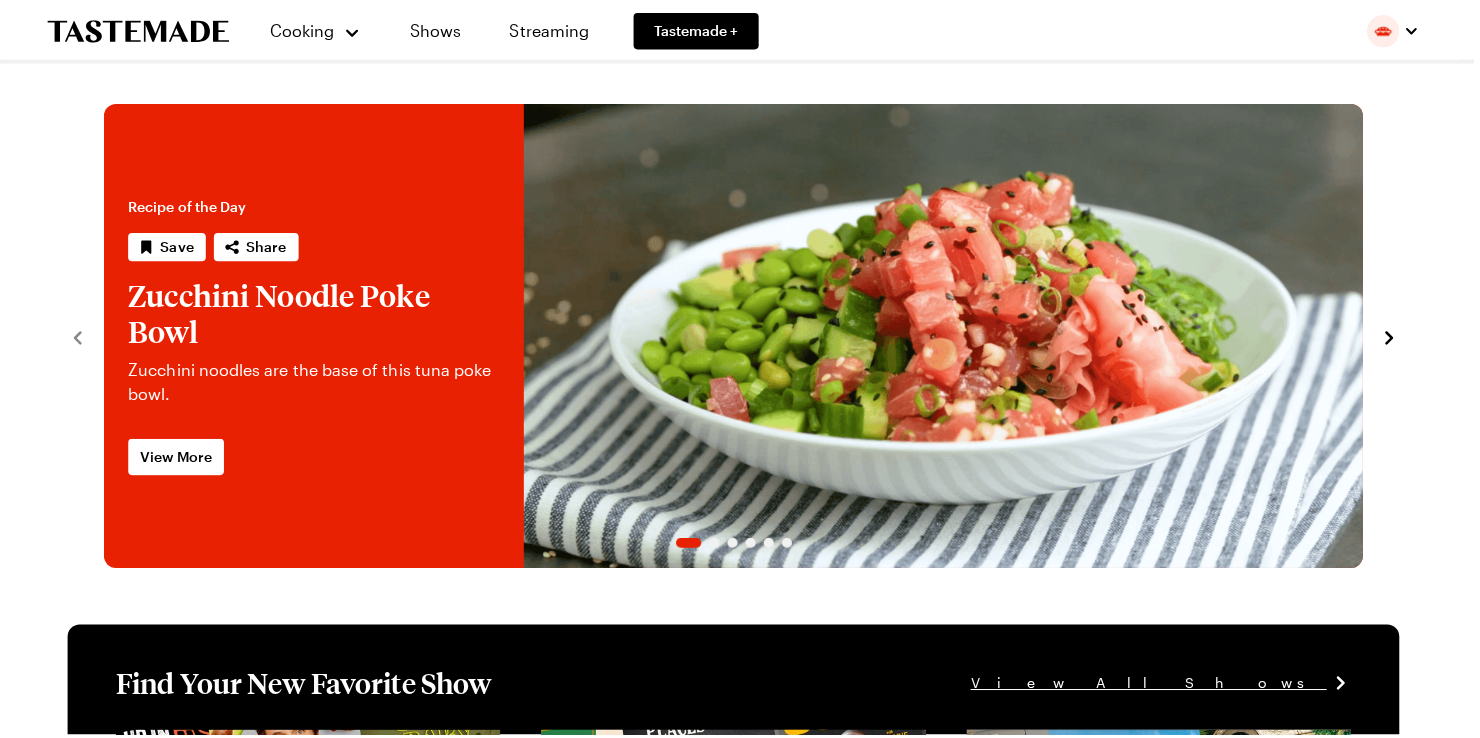 scroll, scrollTop: 0, scrollLeft: 0, axis: both 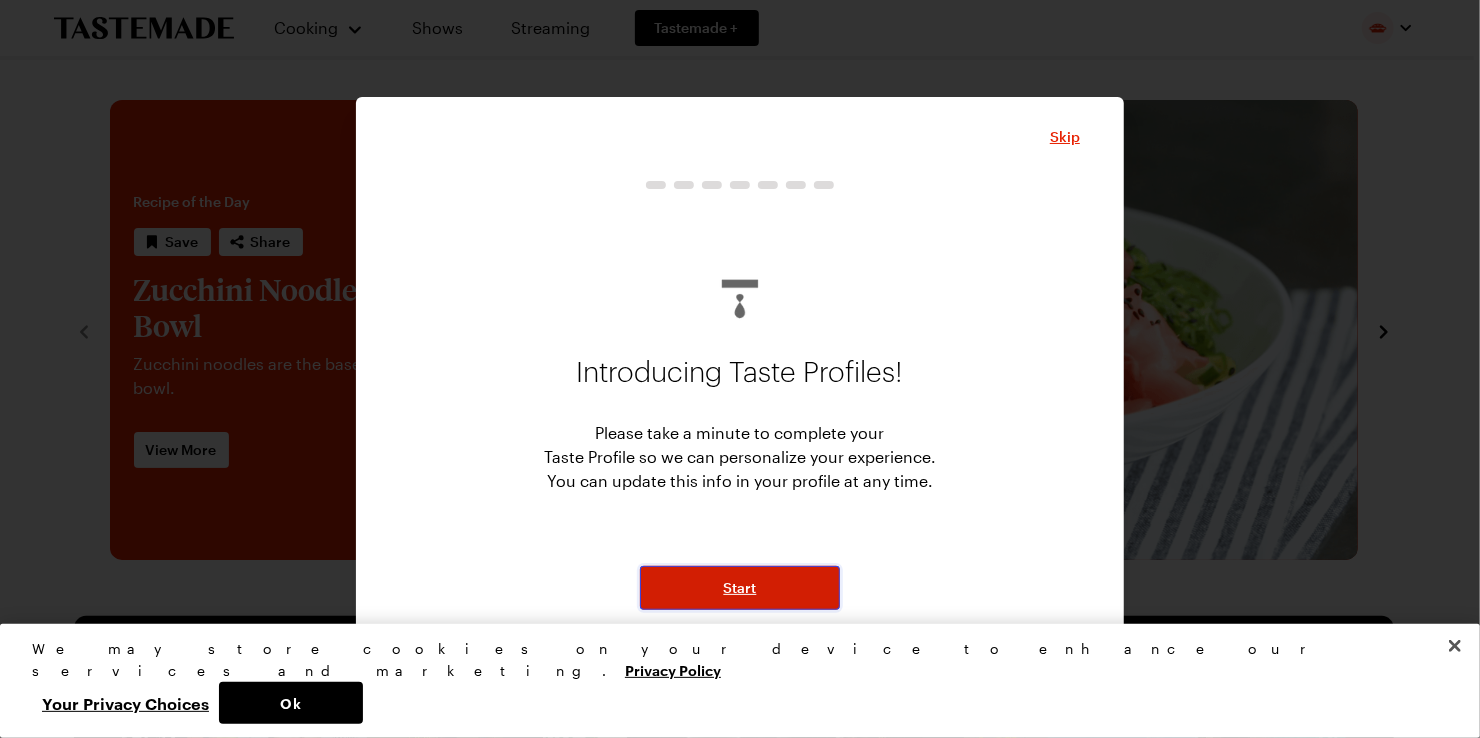 click on "Start" at bounding box center (740, 588) 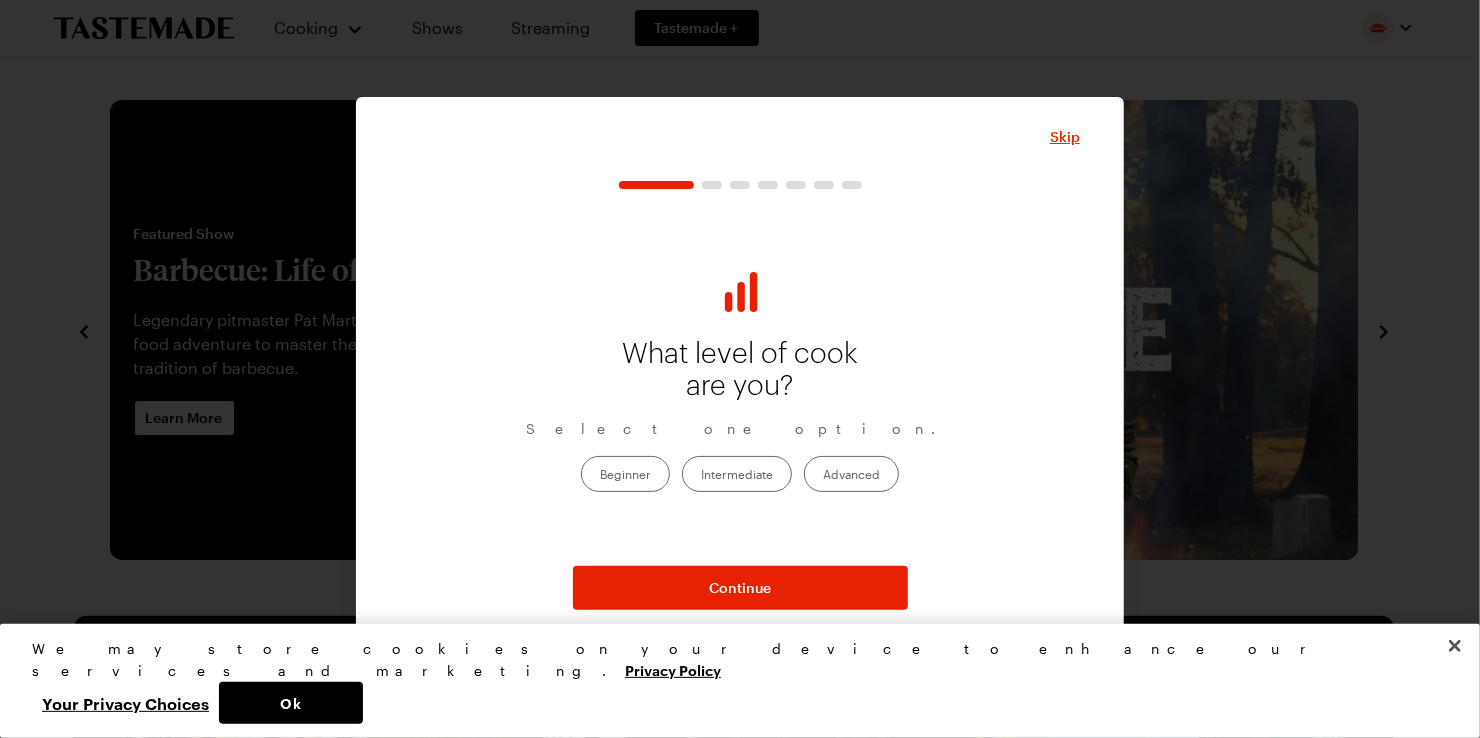 click on "Intermediate" at bounding box center (737, 474) 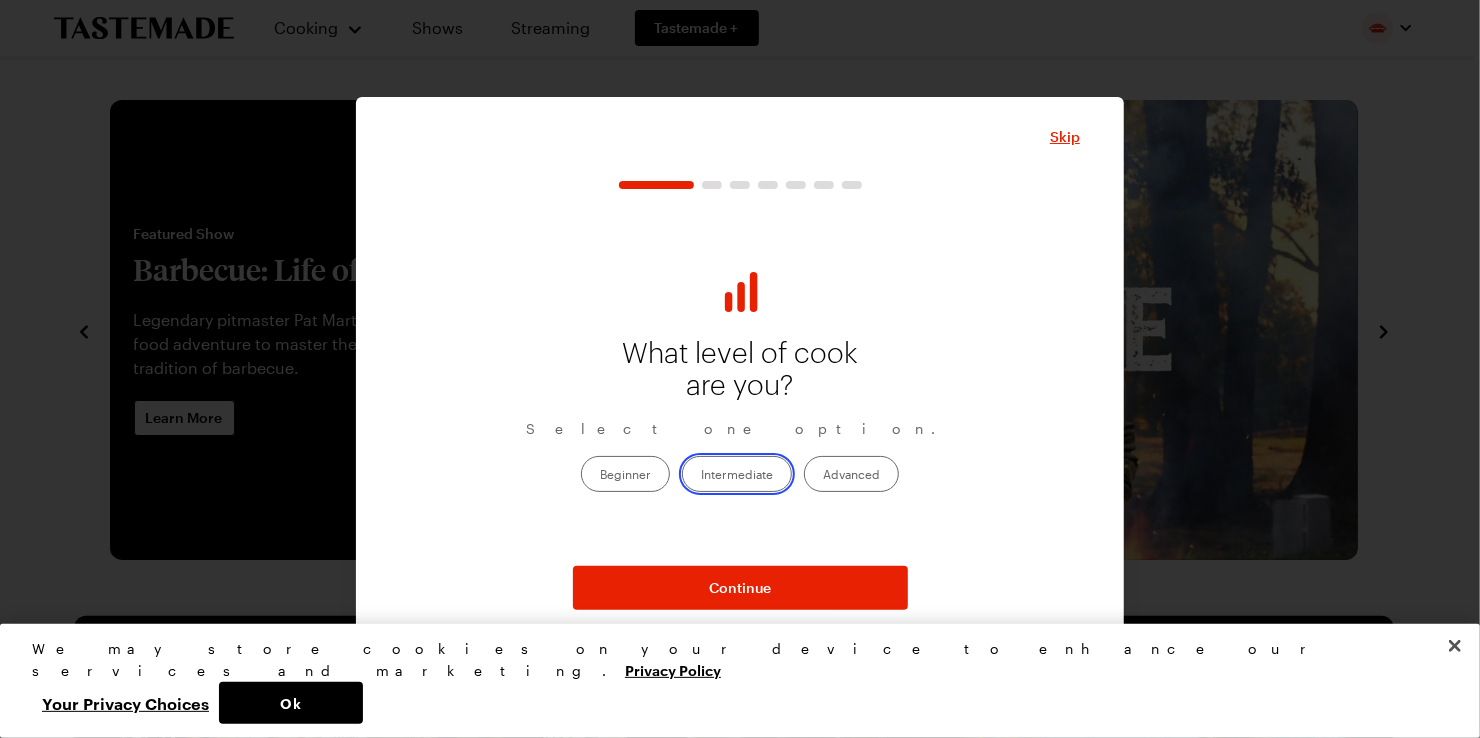 click on "Intermediate" at bounding box center (701, 476) 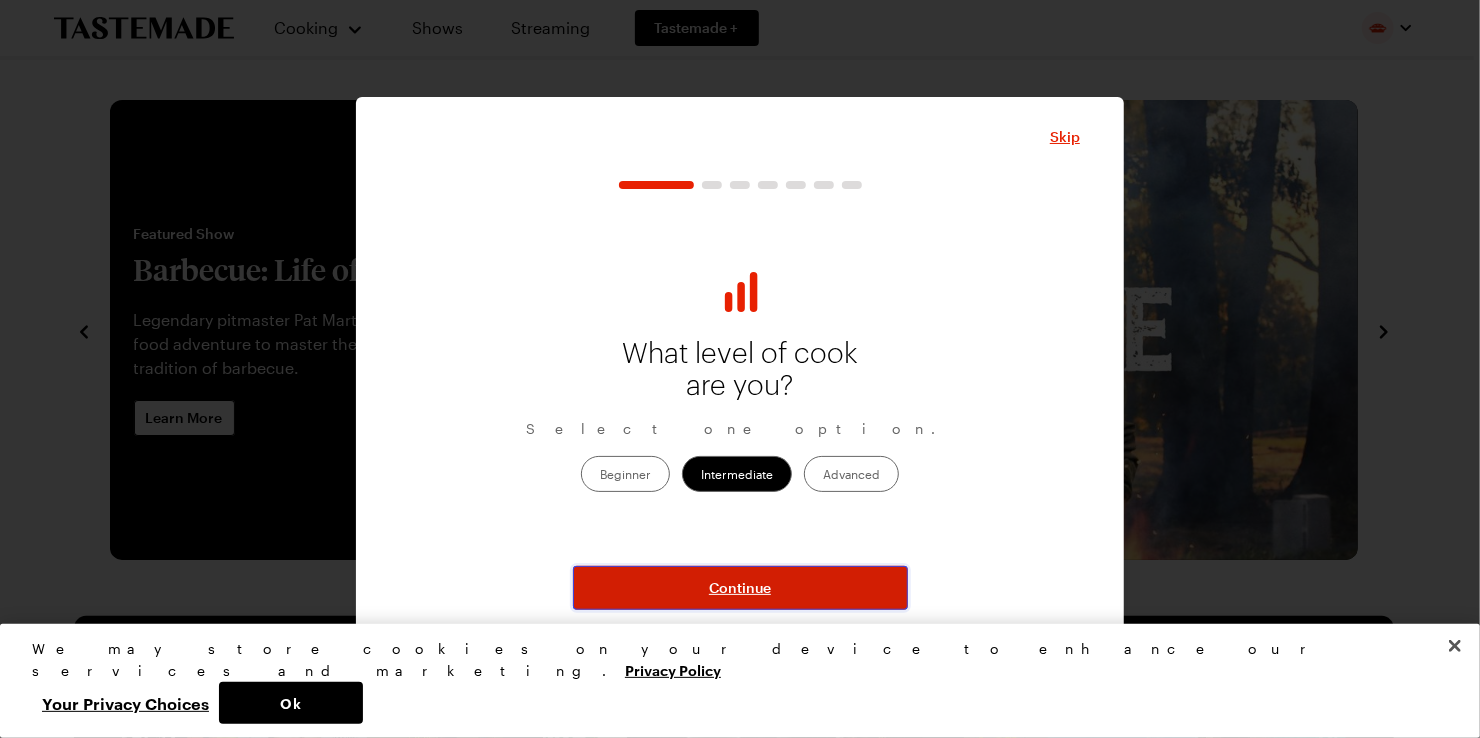 click on "Continue" at bounding box center (740, 588) 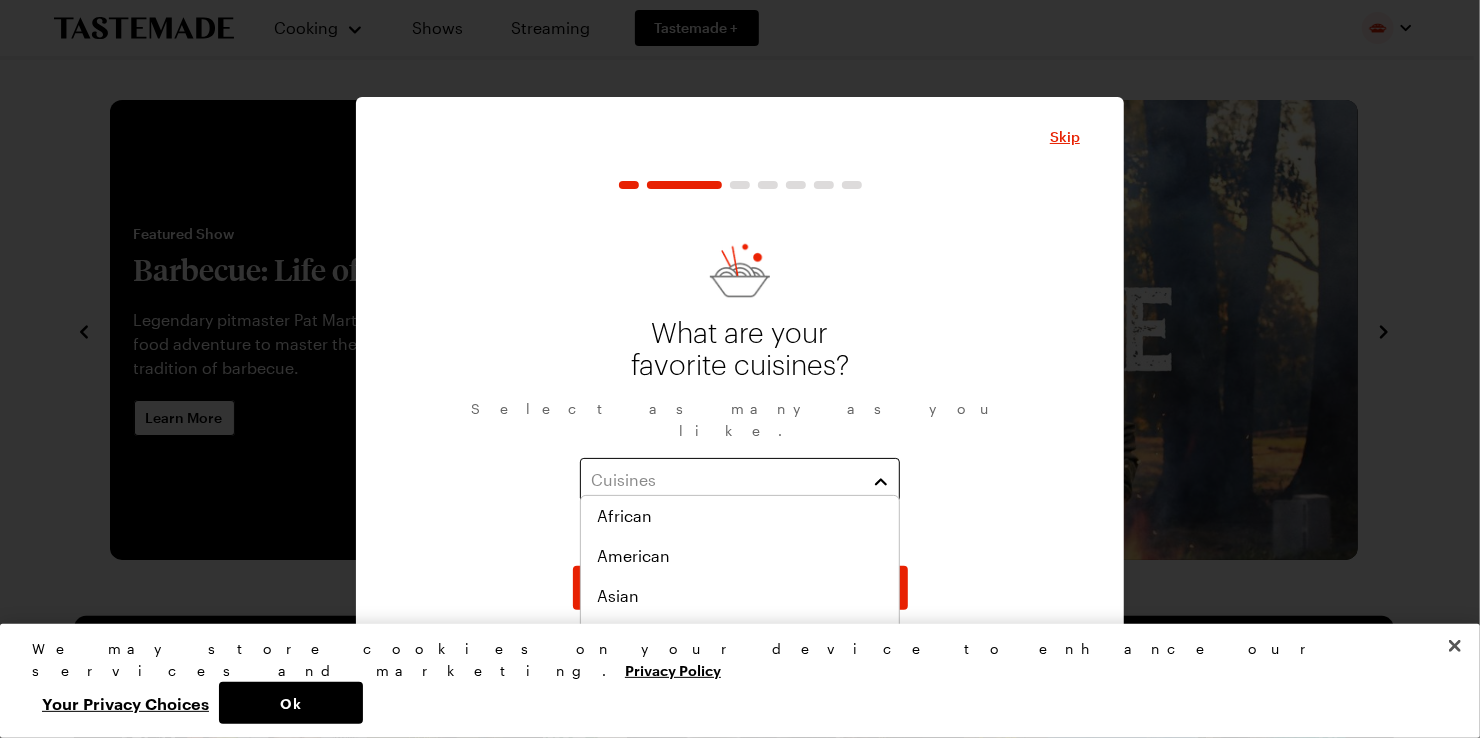 click on "Cuisines" at bounding box center (740, 480) 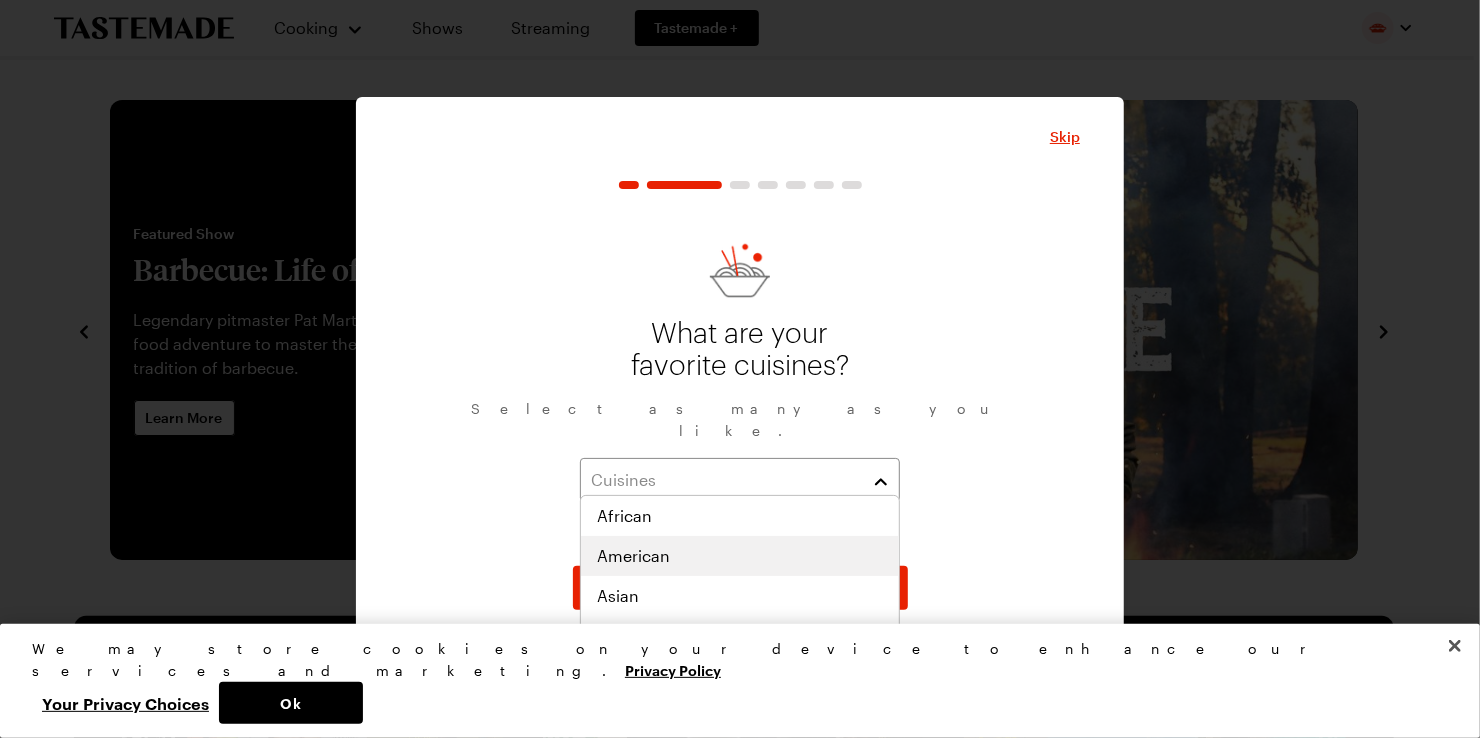 click on "American" at bounding box center (633, 556) 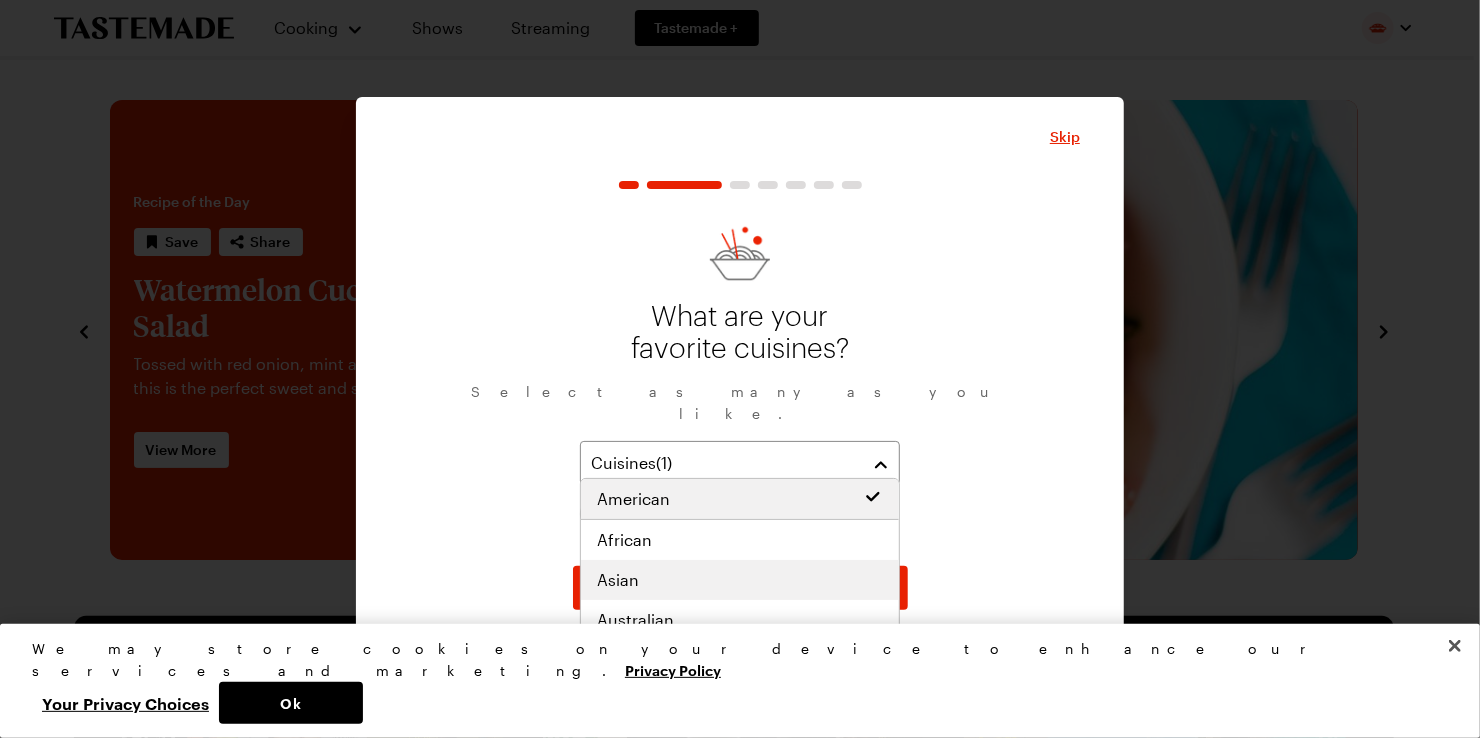 click on "Asian" at bounding box center [740, 580] 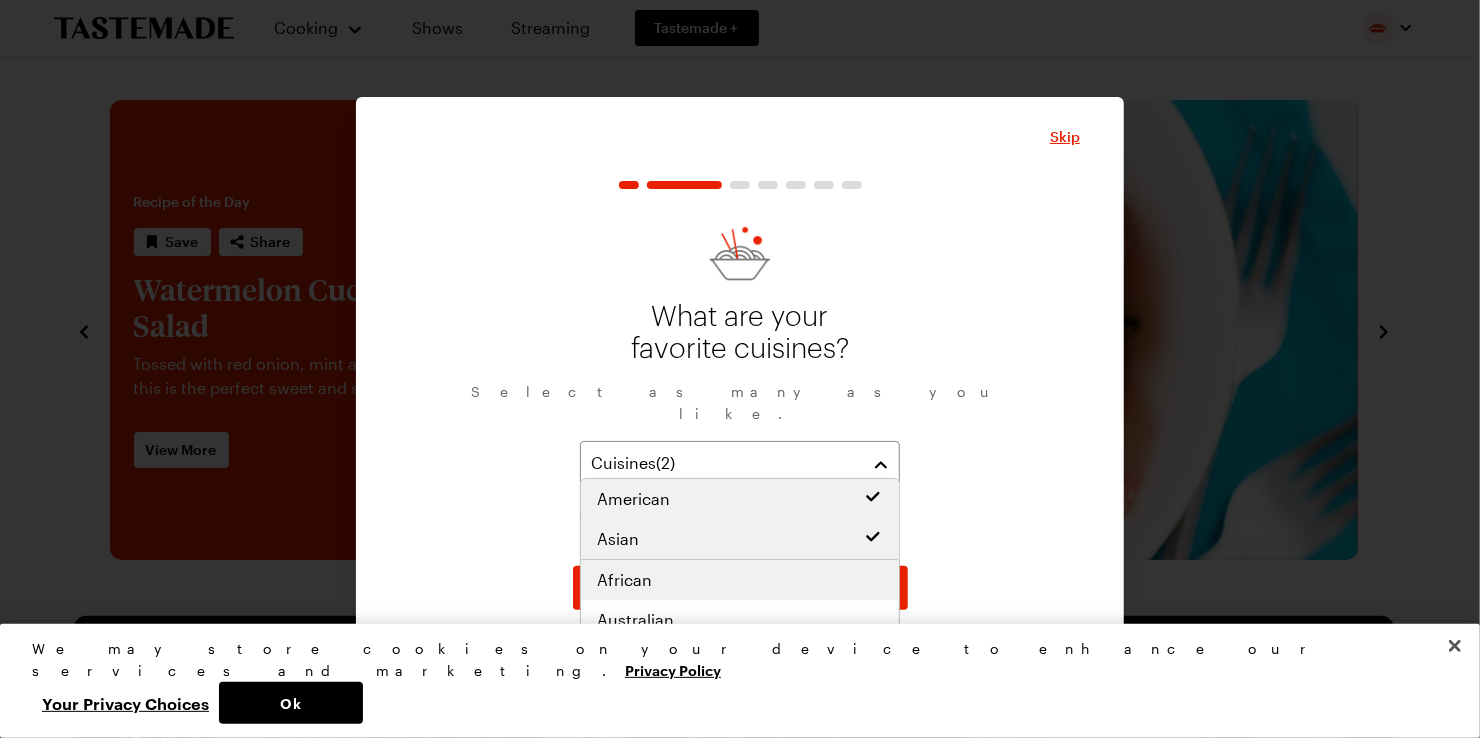 scroll, scrollTop: 151, scrollLeft: 0, axis: vertical 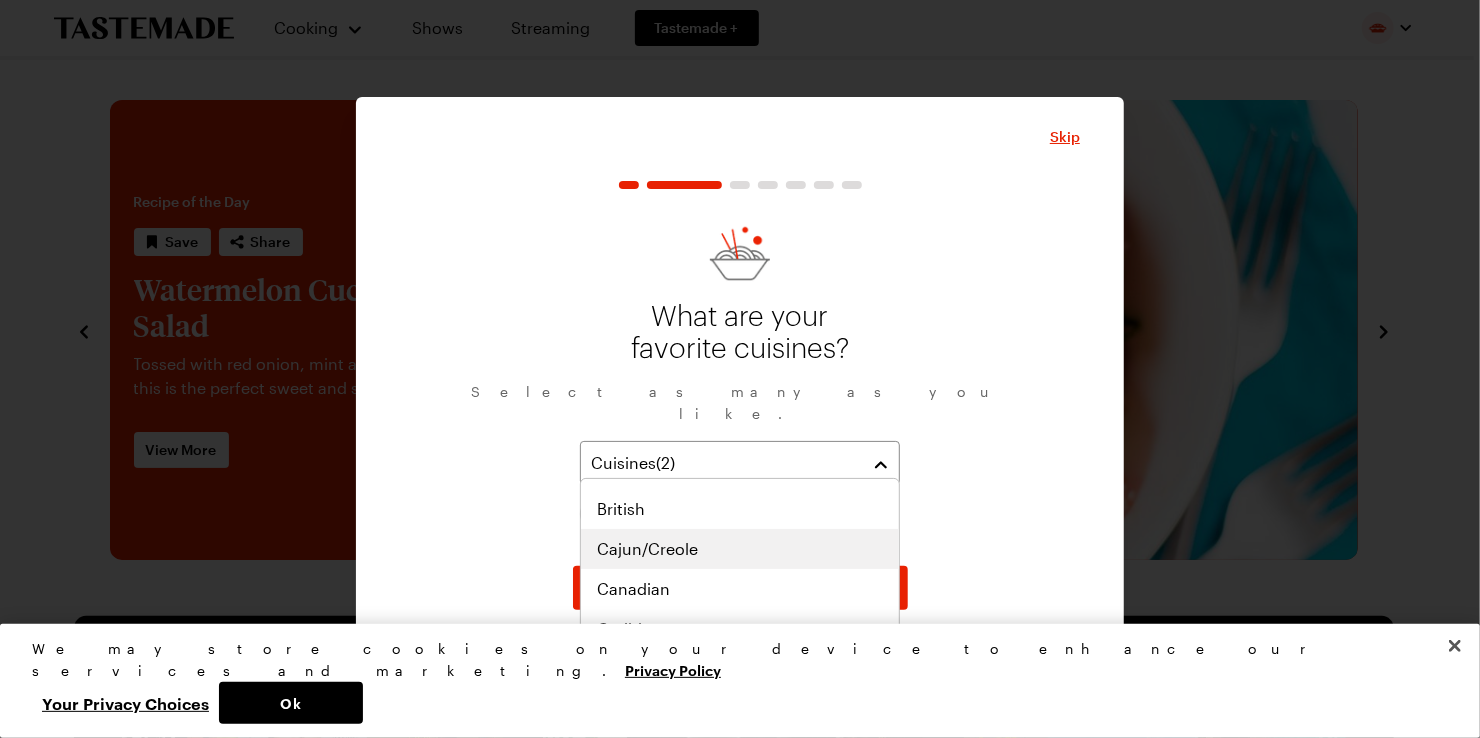 click on "Cajun/Creole" at bounding box center (740, 549) 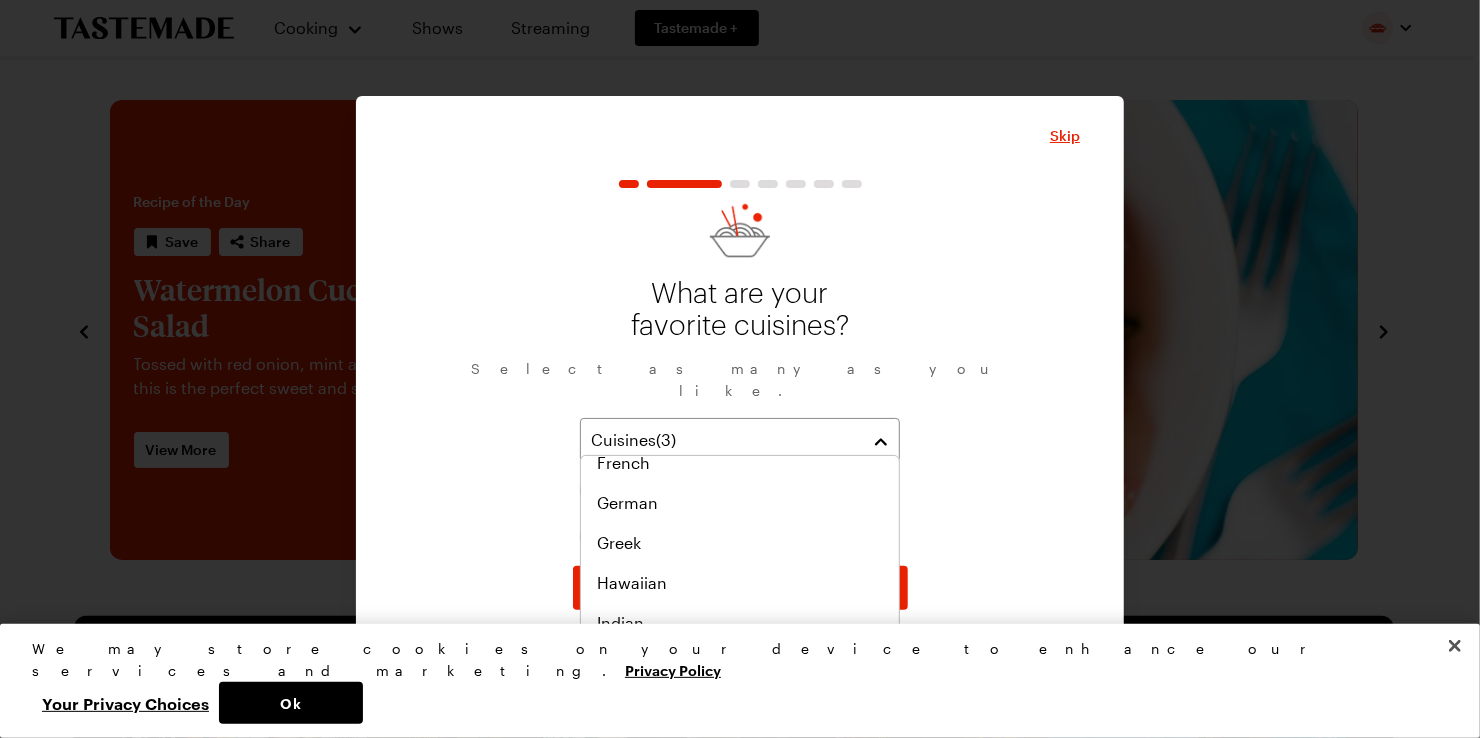 scroll, scrollTop: 342, scrollLeft: 0, axis: vertical 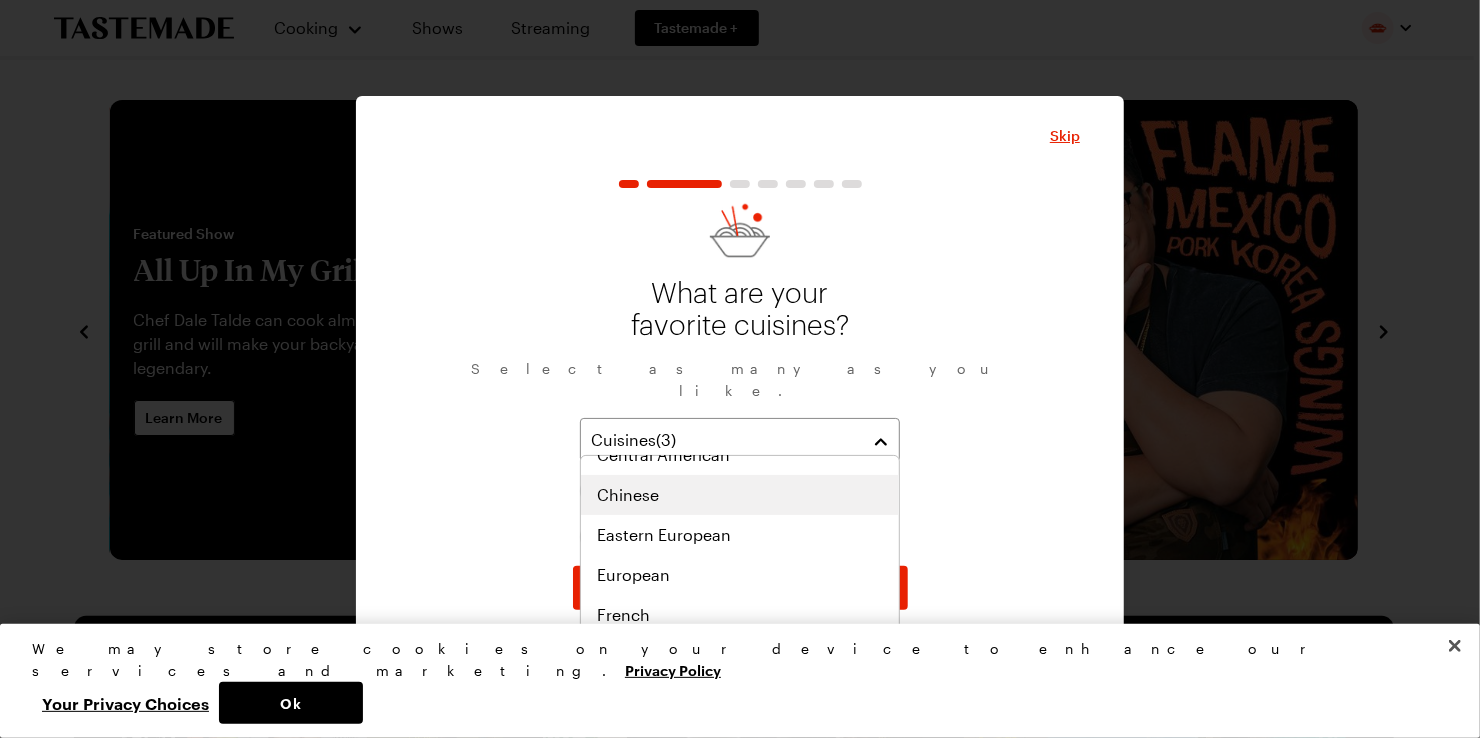 click on "Chinese" at bounding box center (628, 495) 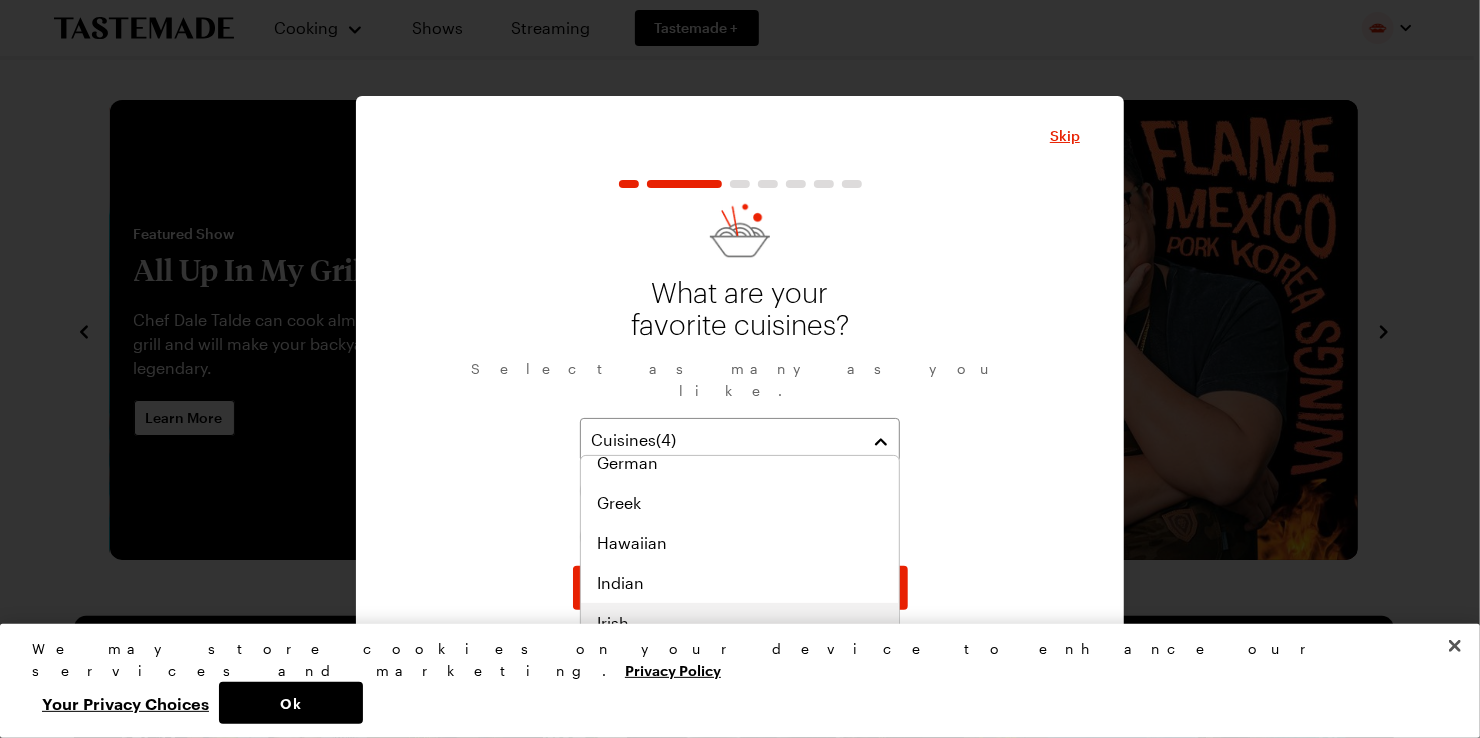scroll, scrollTop: 685, scrollLeft: 0, axis: vertical 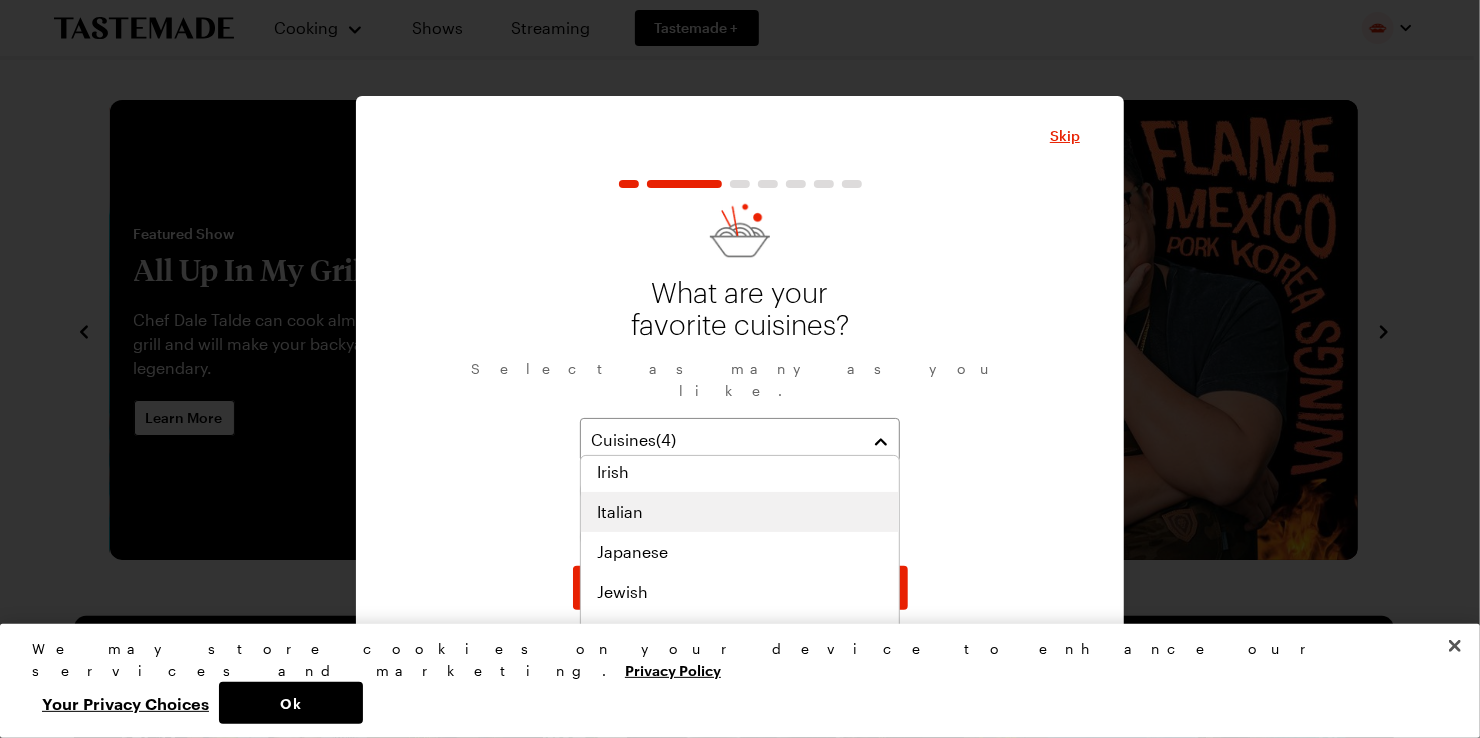 click on "Italian" at bounding box center [740, 512] 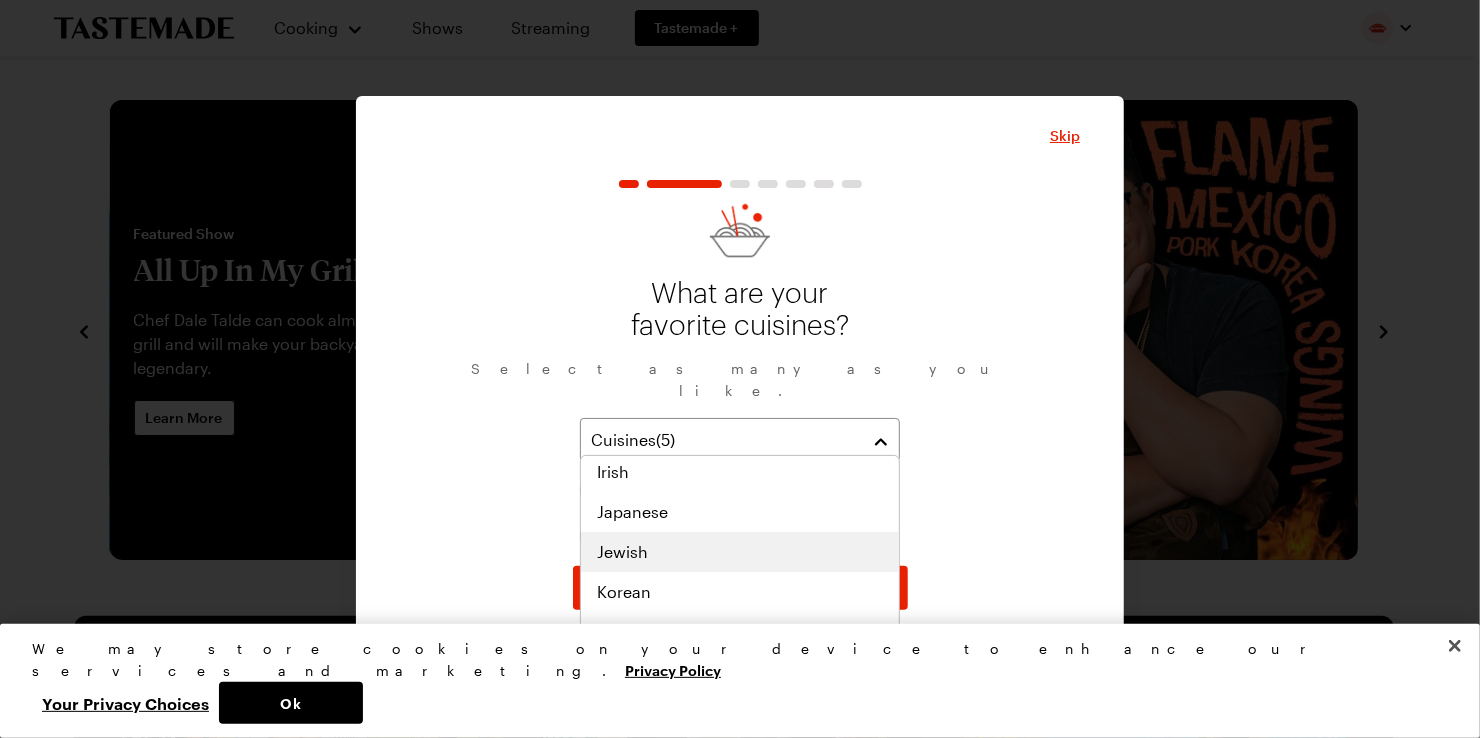 scroll, scrollTop: 877, scrollLeft: 0, axis: vertical 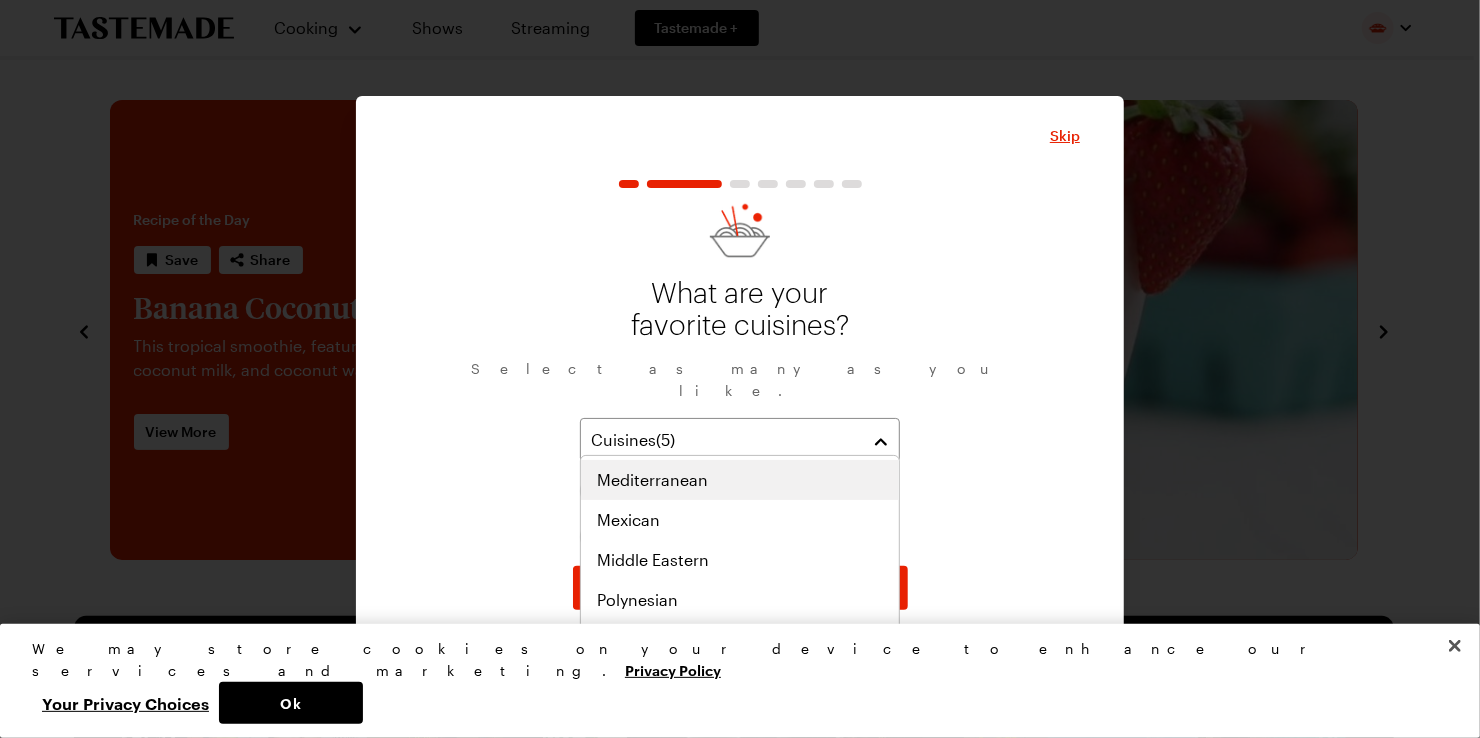 click on "Mediterranean" at bounding box center (740, 480) 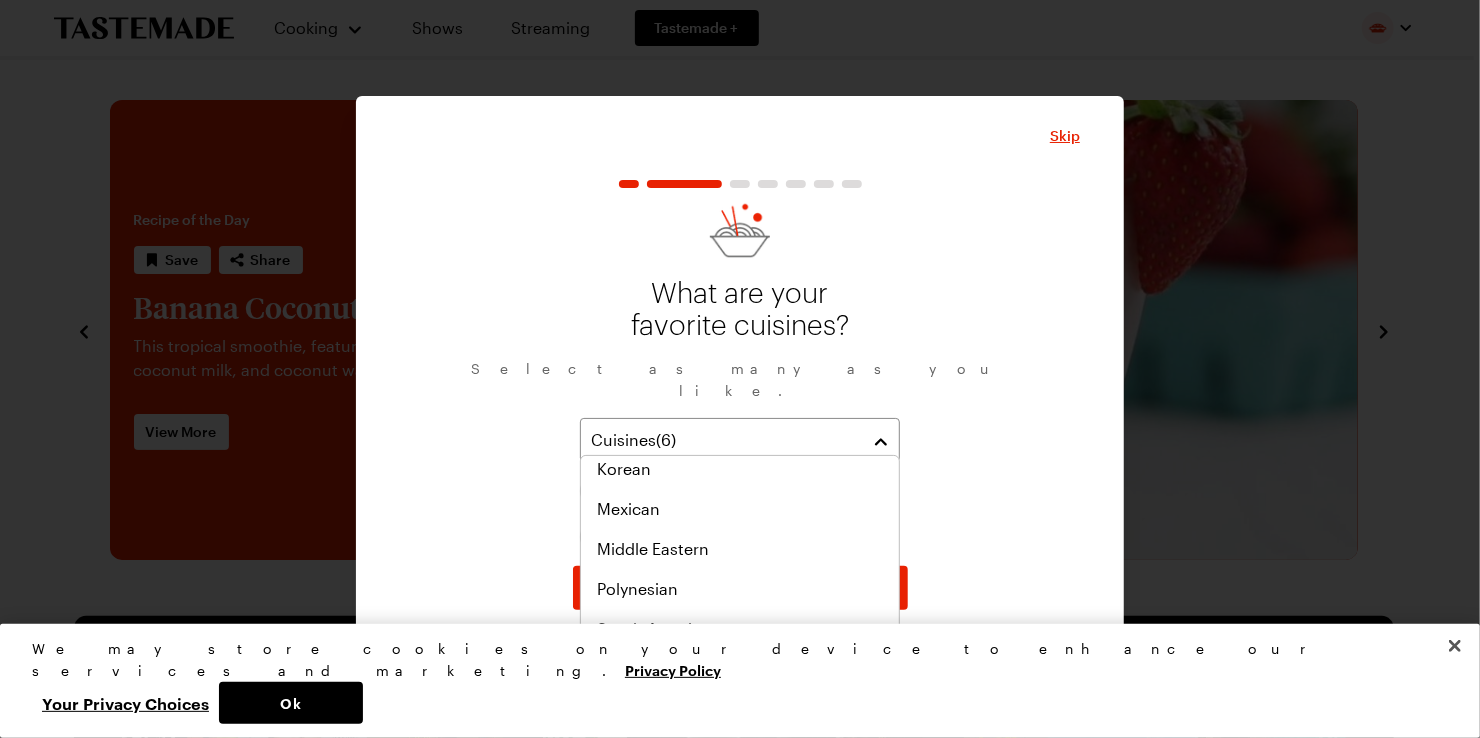 scroll, scrollTop: 1040, scrollLeft: 0, axis: vertical 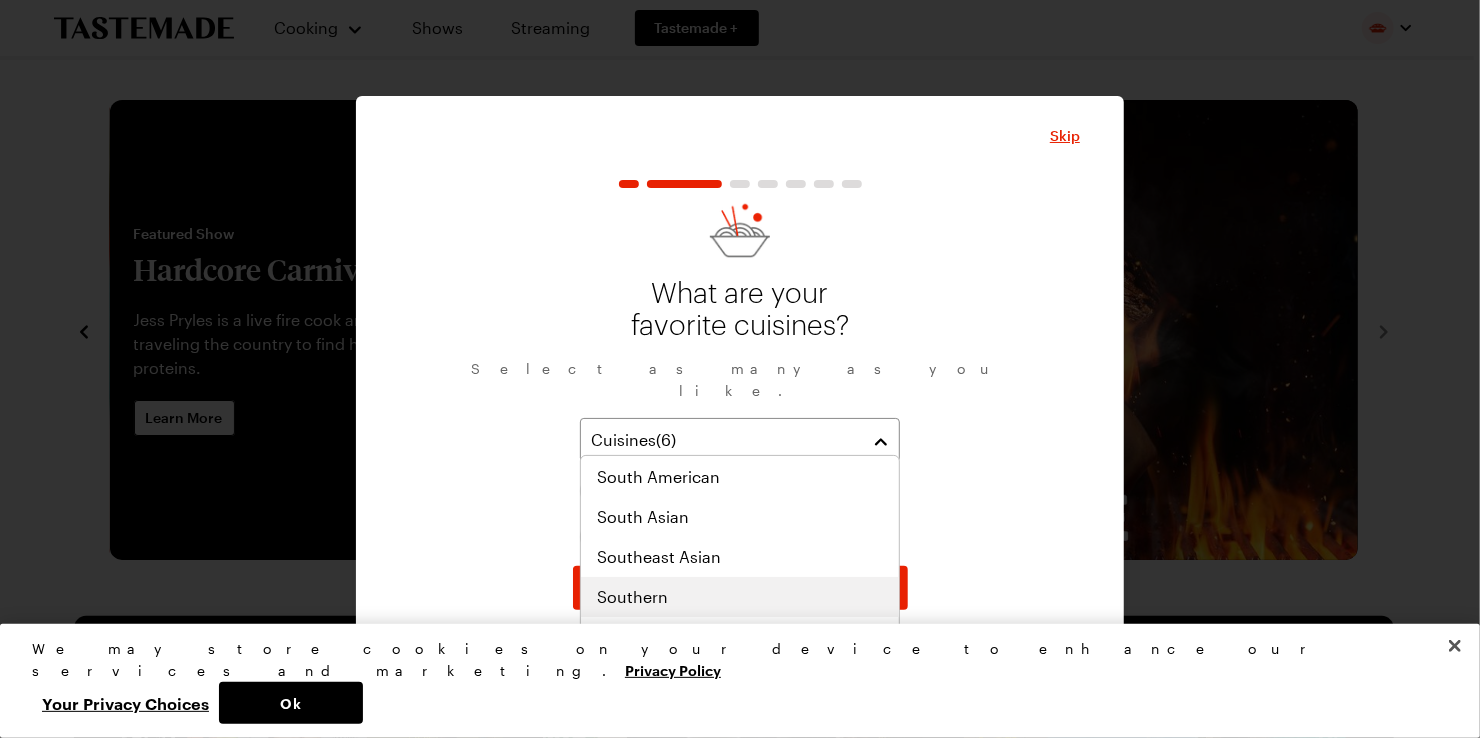 click on "Southern" at bounding box center [740, 597] 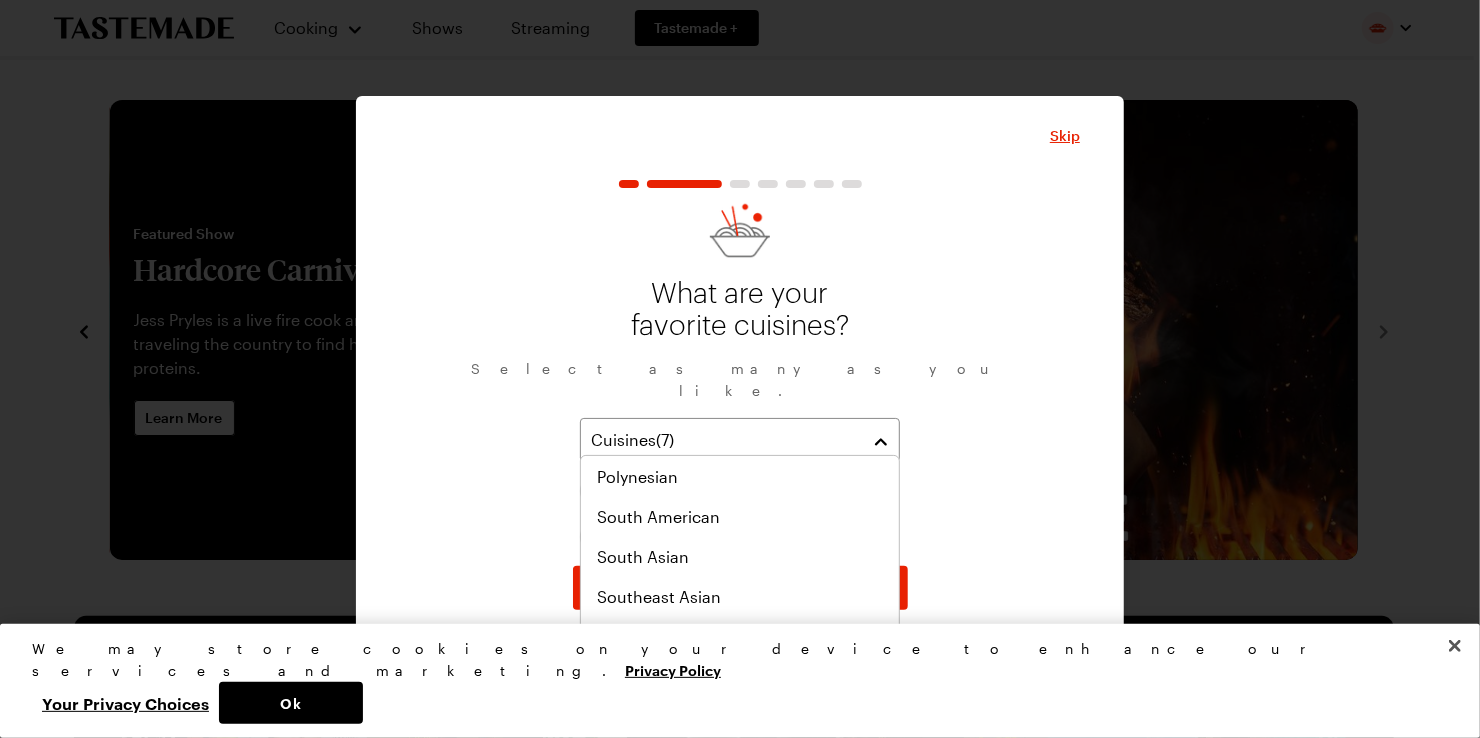 click on "What are your favorite cuisines? Select as many as you like. Cuisines  ( 7 ) American Asian Cajun/Creole Chinese Italian Mediterranean Southern" at bounding box center [740, 377] 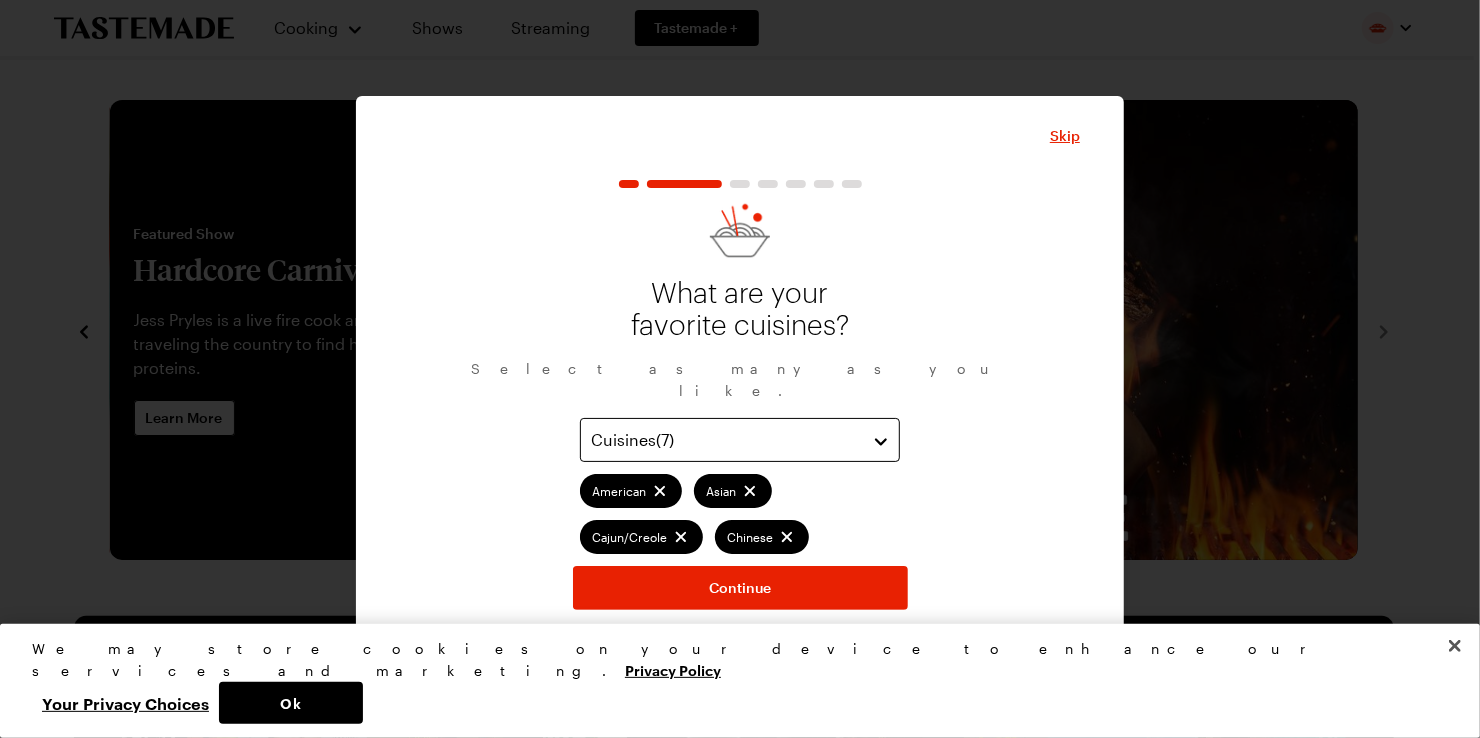 click on "Cuisines  ( 7 )" at bounding box center [740, 440] 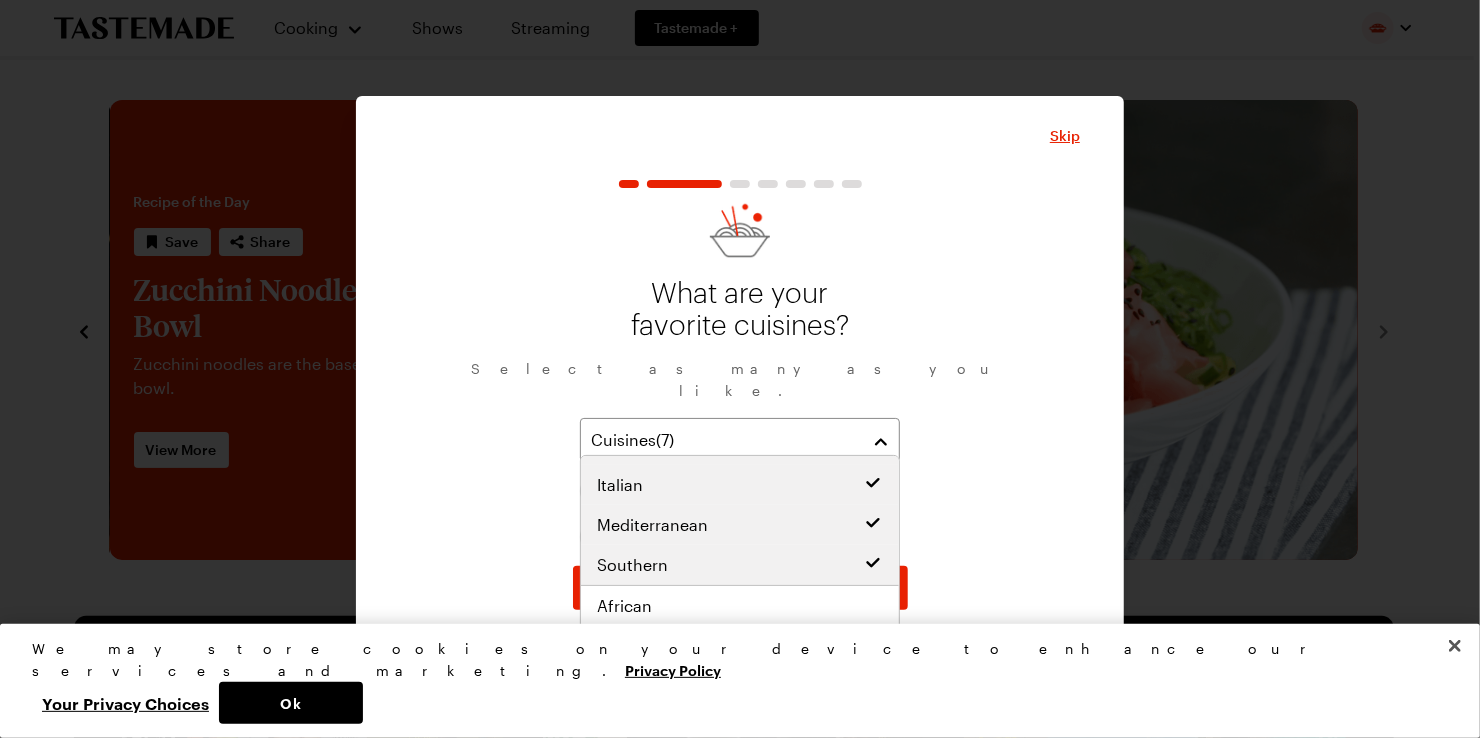 scroll, scrollTop: 302, scrollLeft: 0, axis: vertical 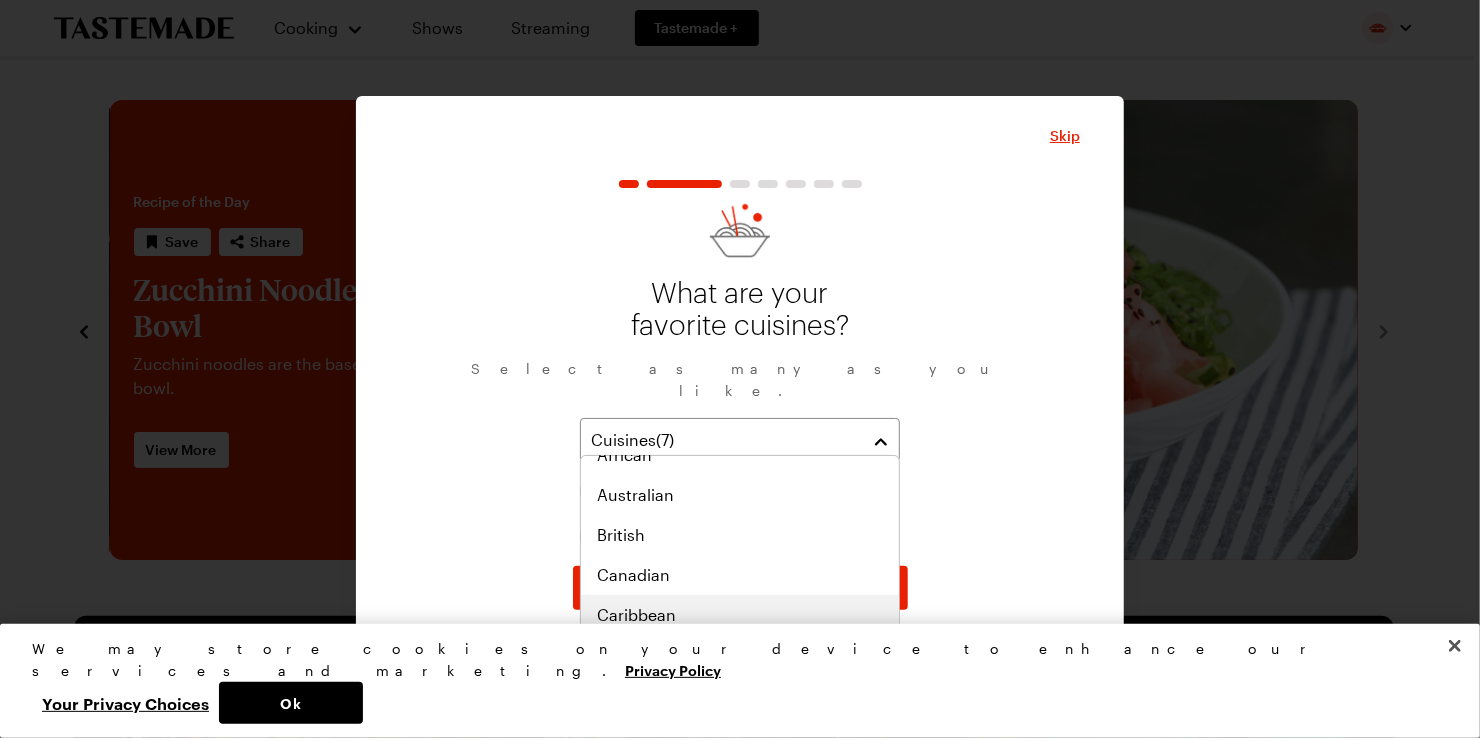 click on "Caribbean" at bounding box center (740, 615) 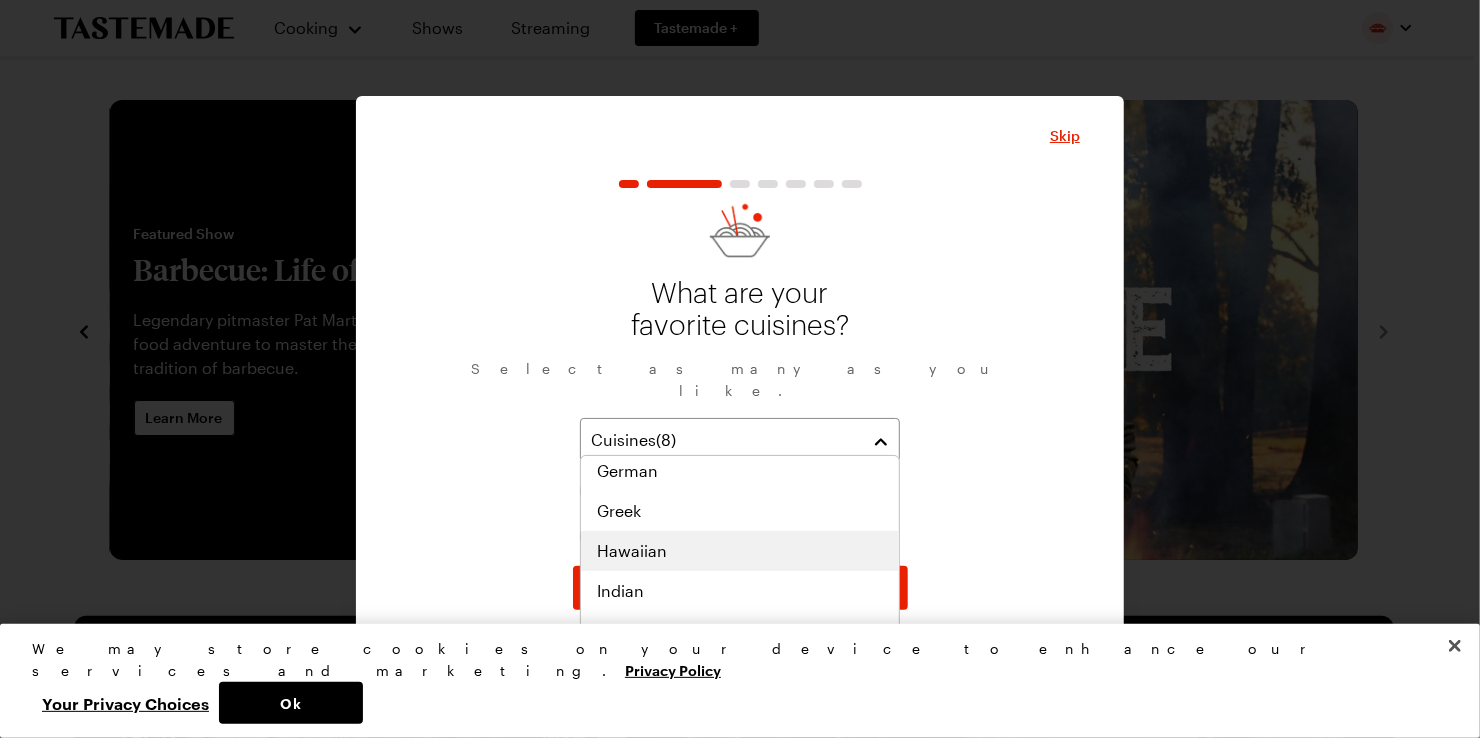scroll, scrollTop: 494, scrollLeft: 0, axis: vertical 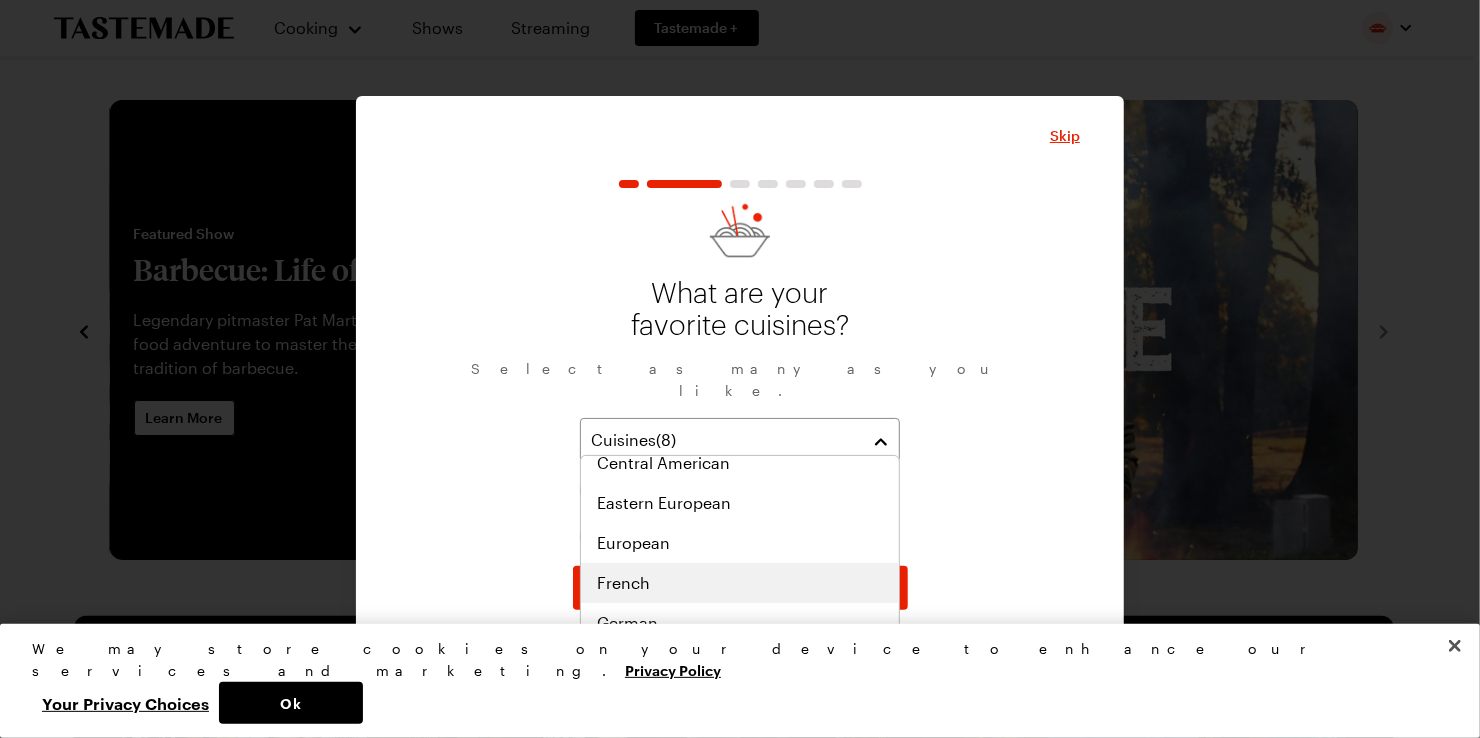 click on "French" at bounding box center [740, 583] 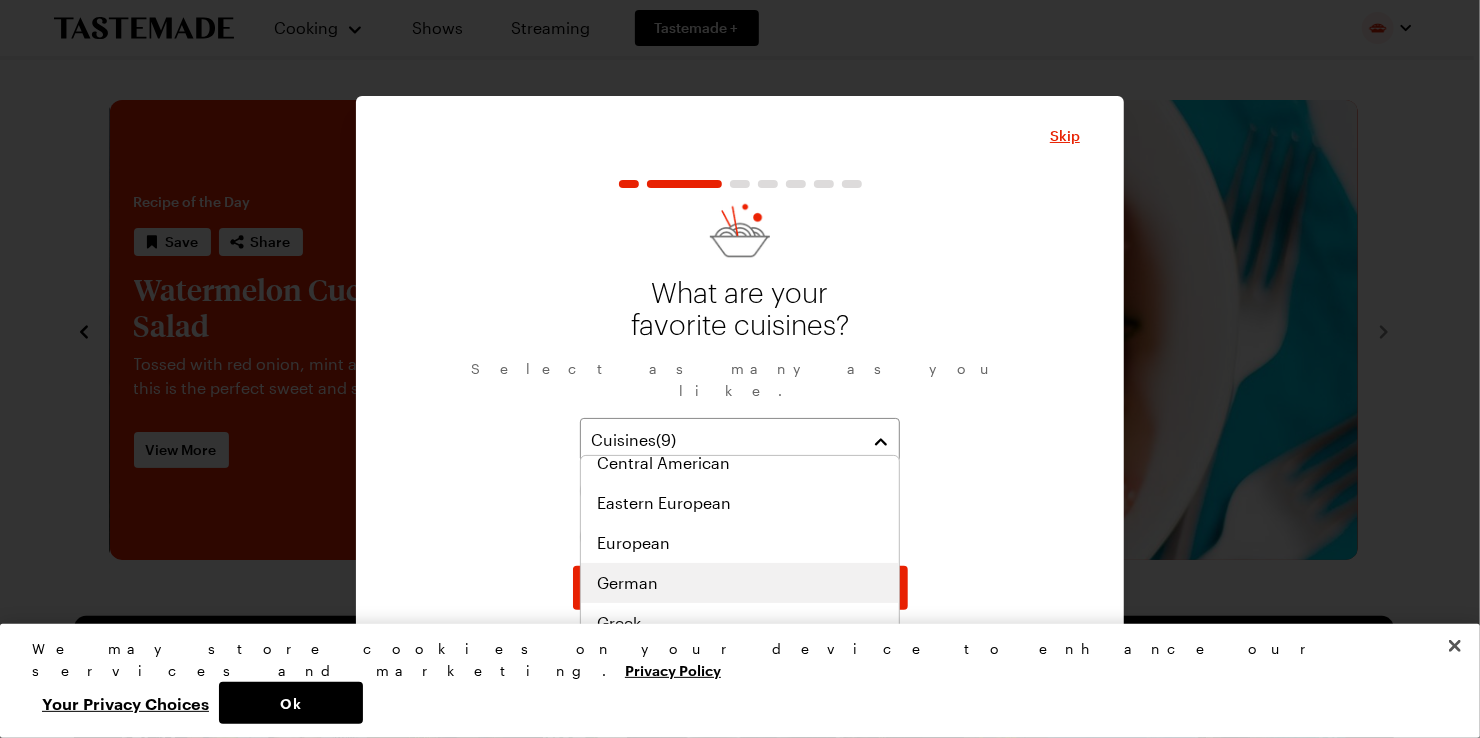 scroll, scrollTop: 686, scrollLeft: 0, axis: vertical 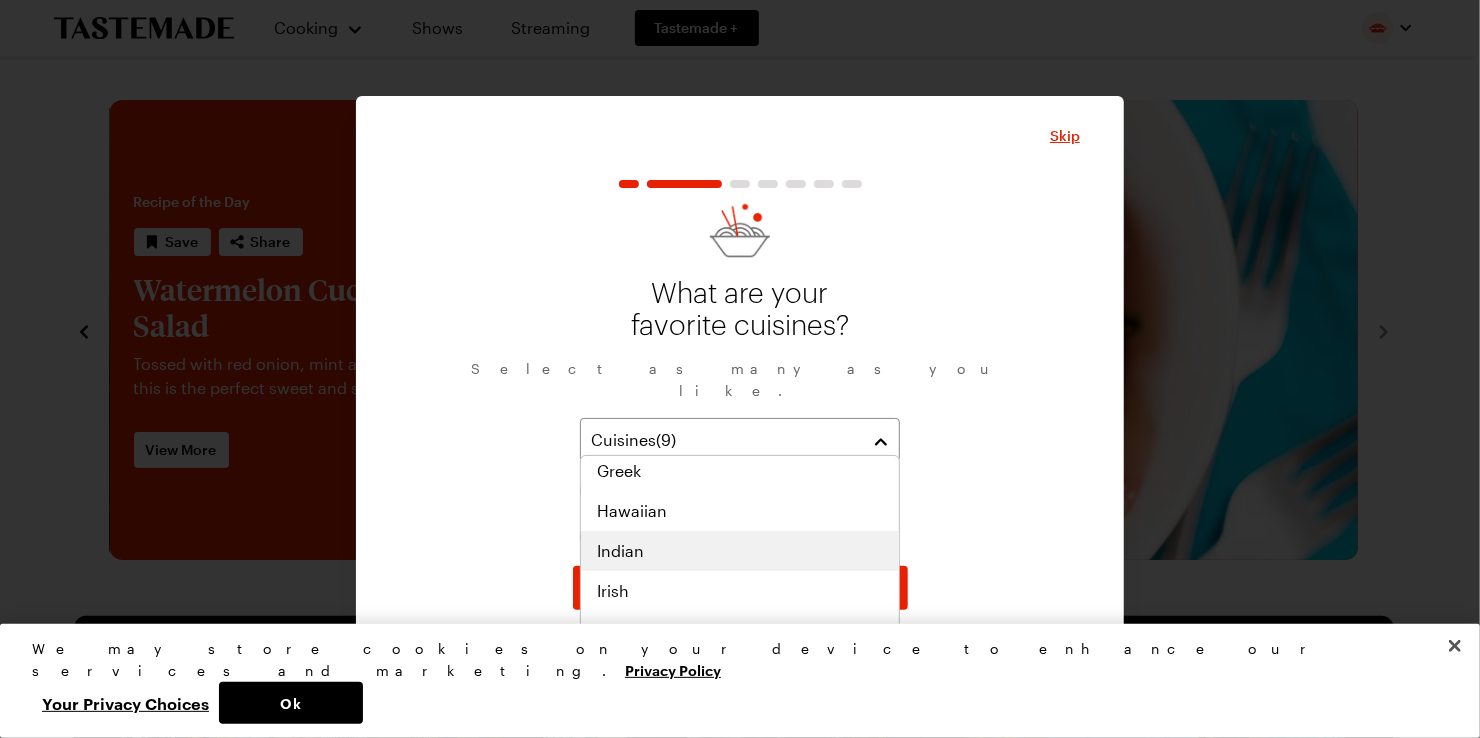 click on "Indian" at bounding box center (740, 551) 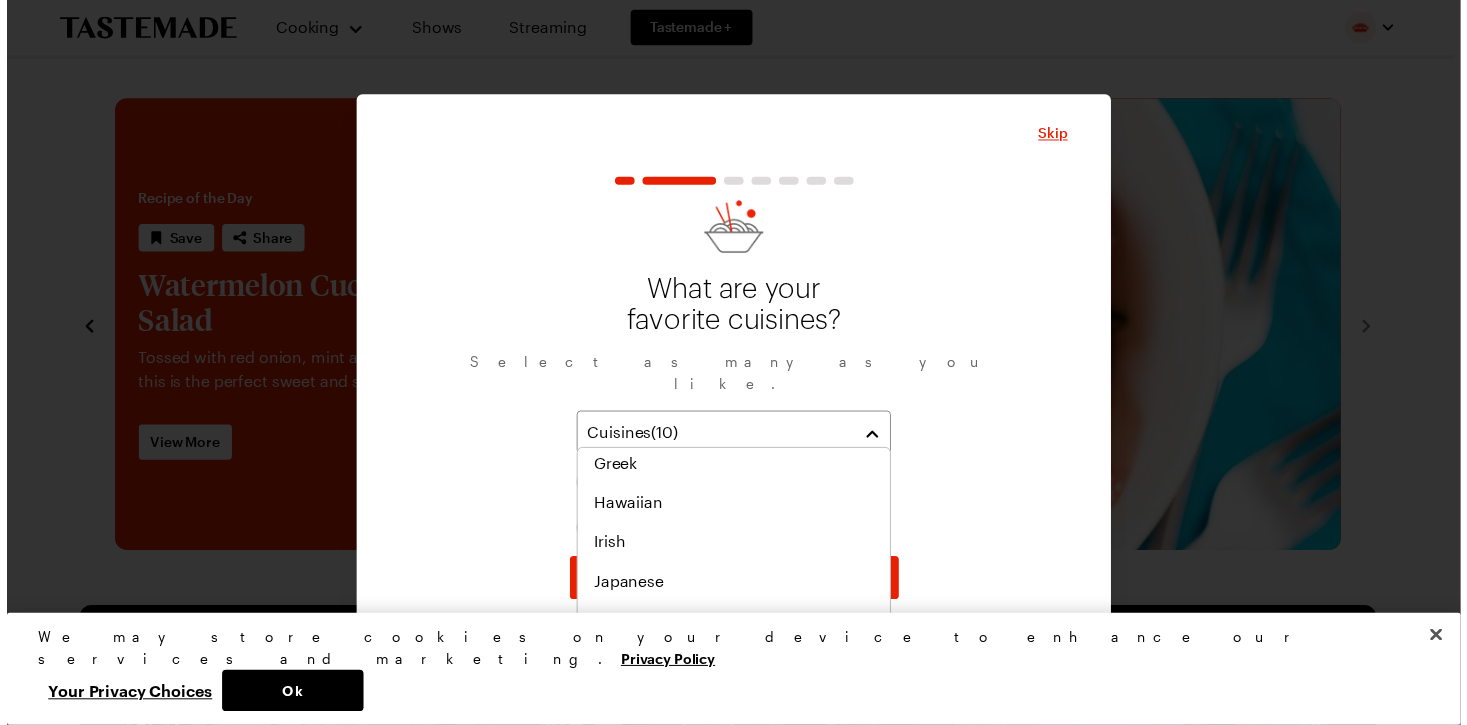 scroll, scrollTop: 877, scrollLeft: 0, axis: vertical 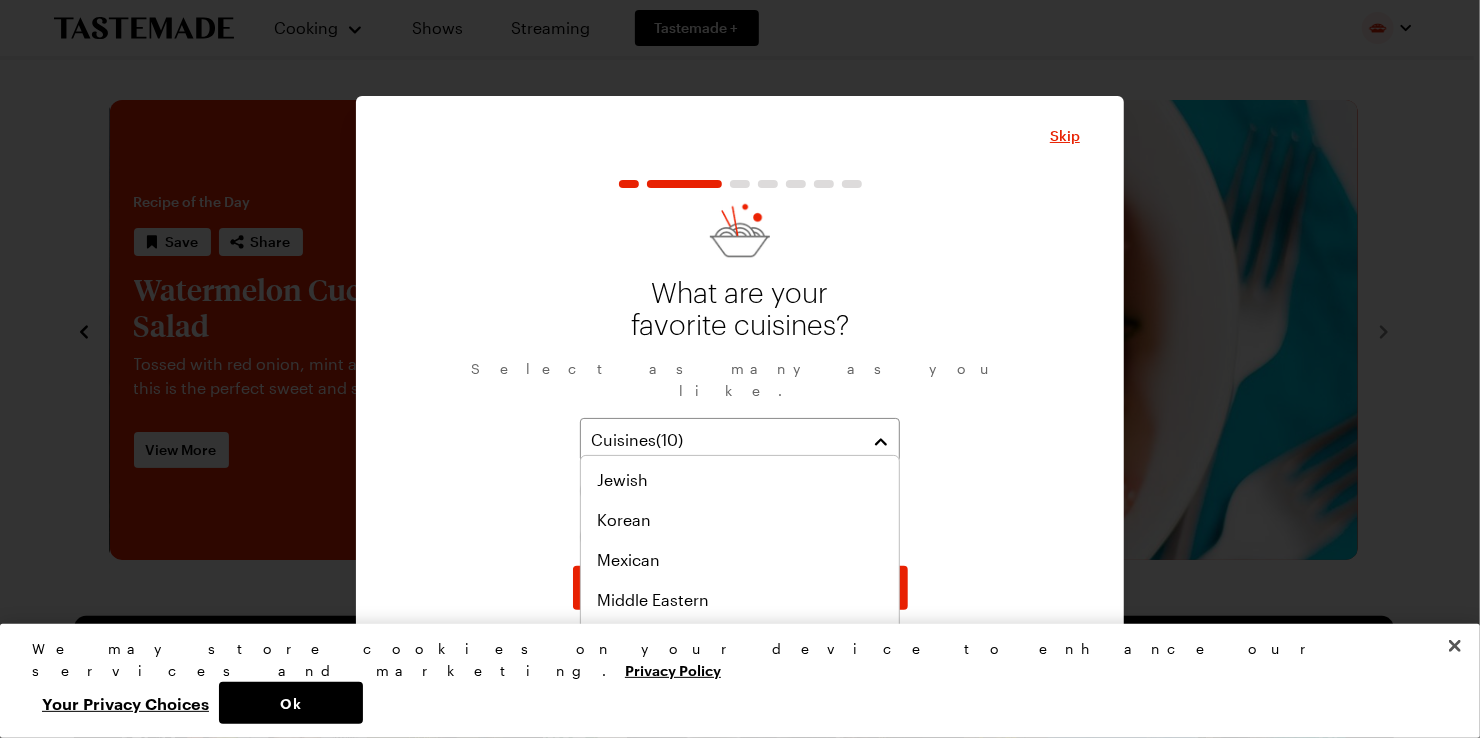 click on "What are your favorite cuisines? Select as many as you like. Cuisines  ( 10 ) American Asian Cajun/Creole Chinese Italian Mediterranean Southern Caribbean French Indian" at bounding box center [740, 377] 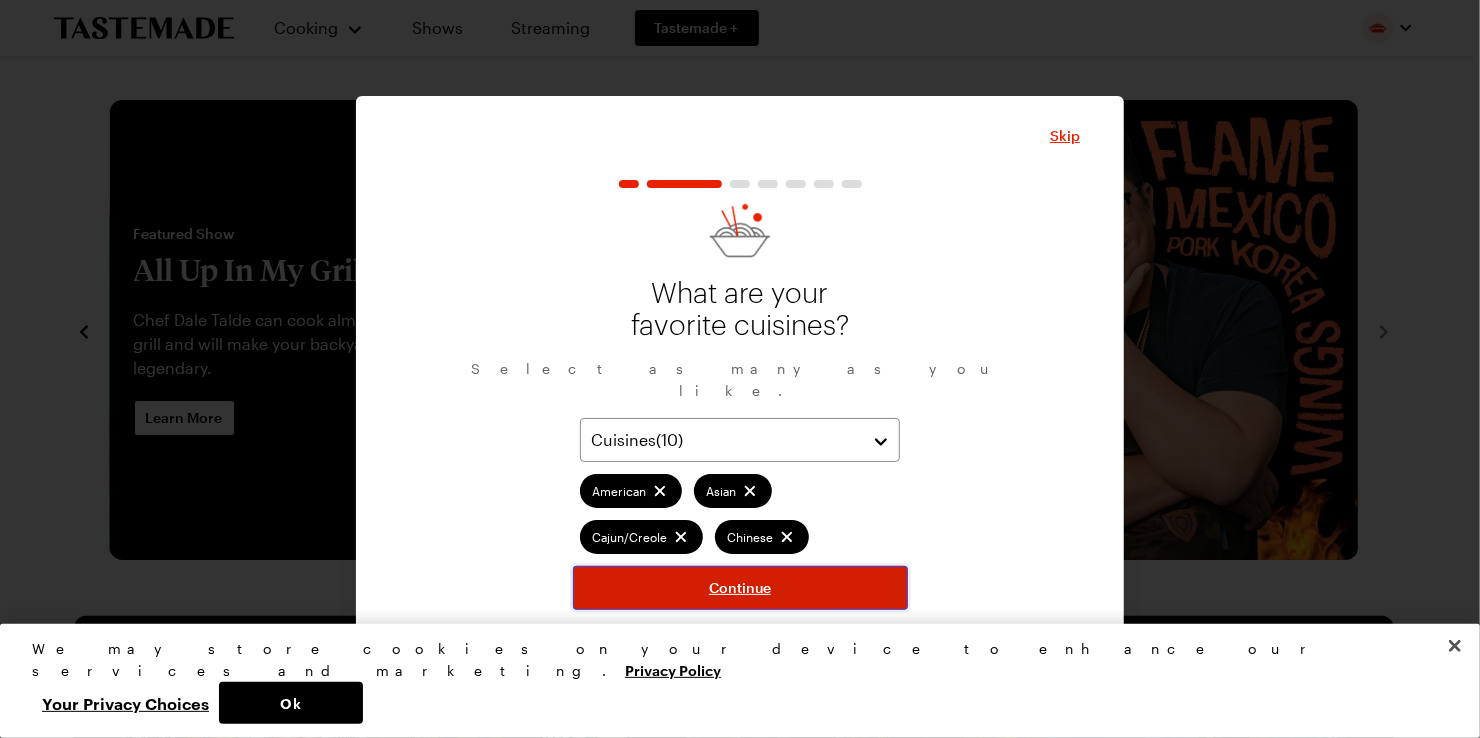 click on "Continue" at bounding box center (740, 588) 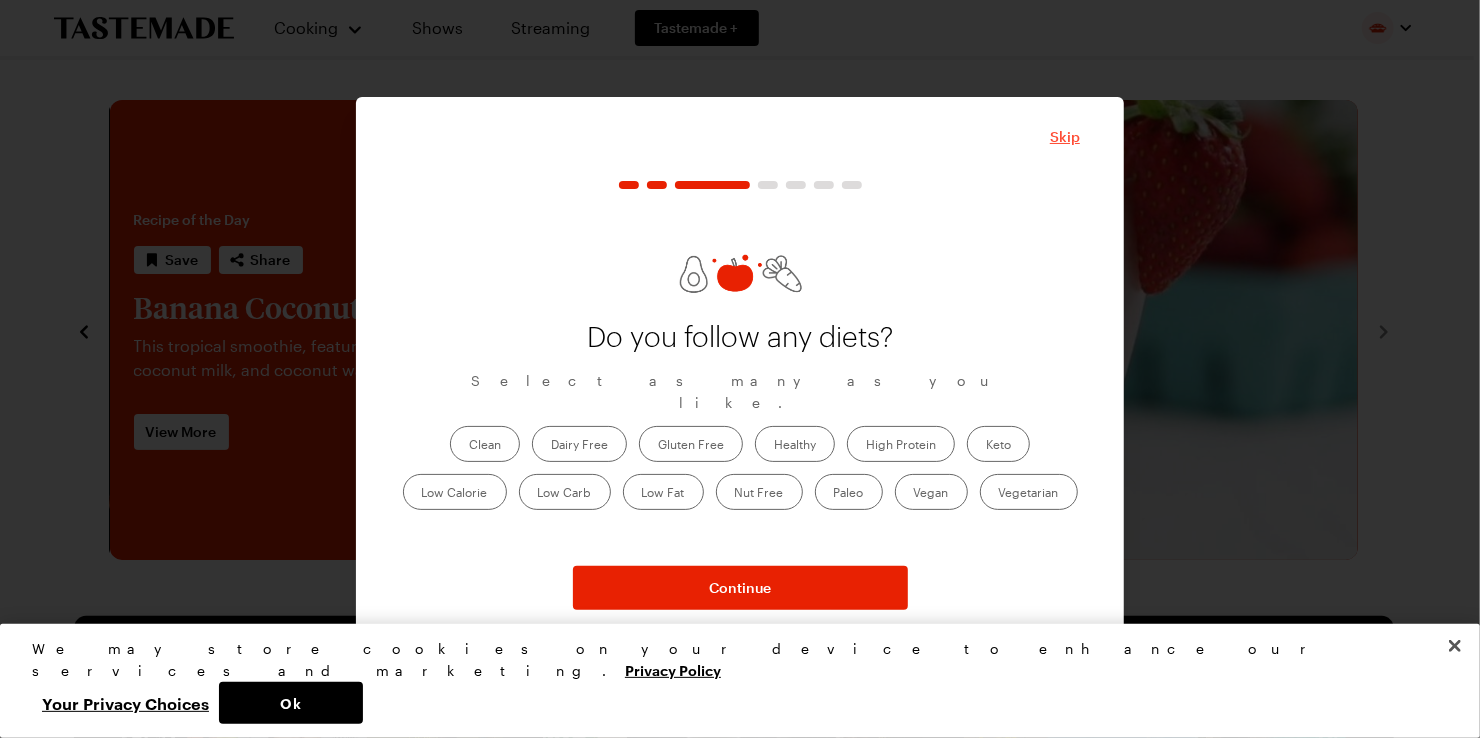 click on "Skip" at bounding box center (1065, 137) 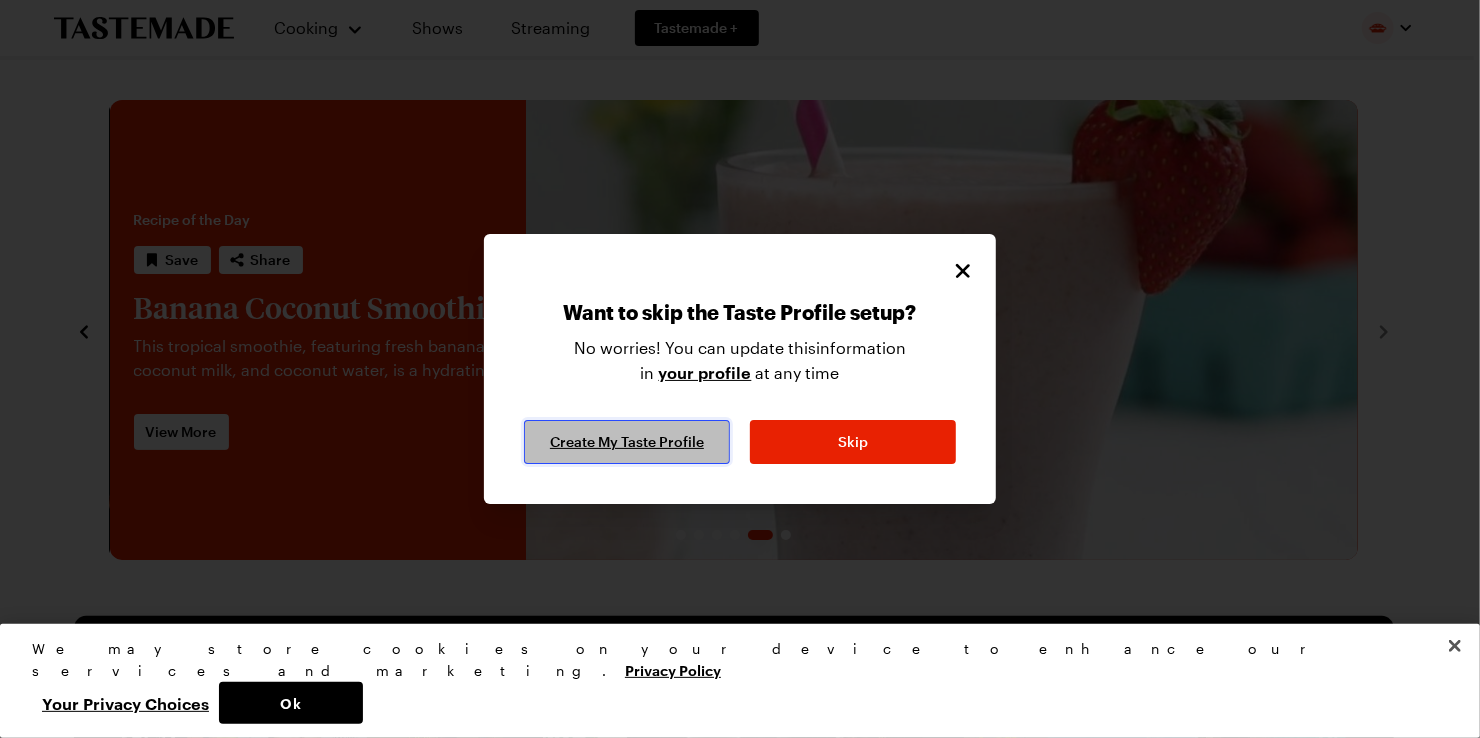 click on "Create My Taste Profile" at bounding box center [627, 442] 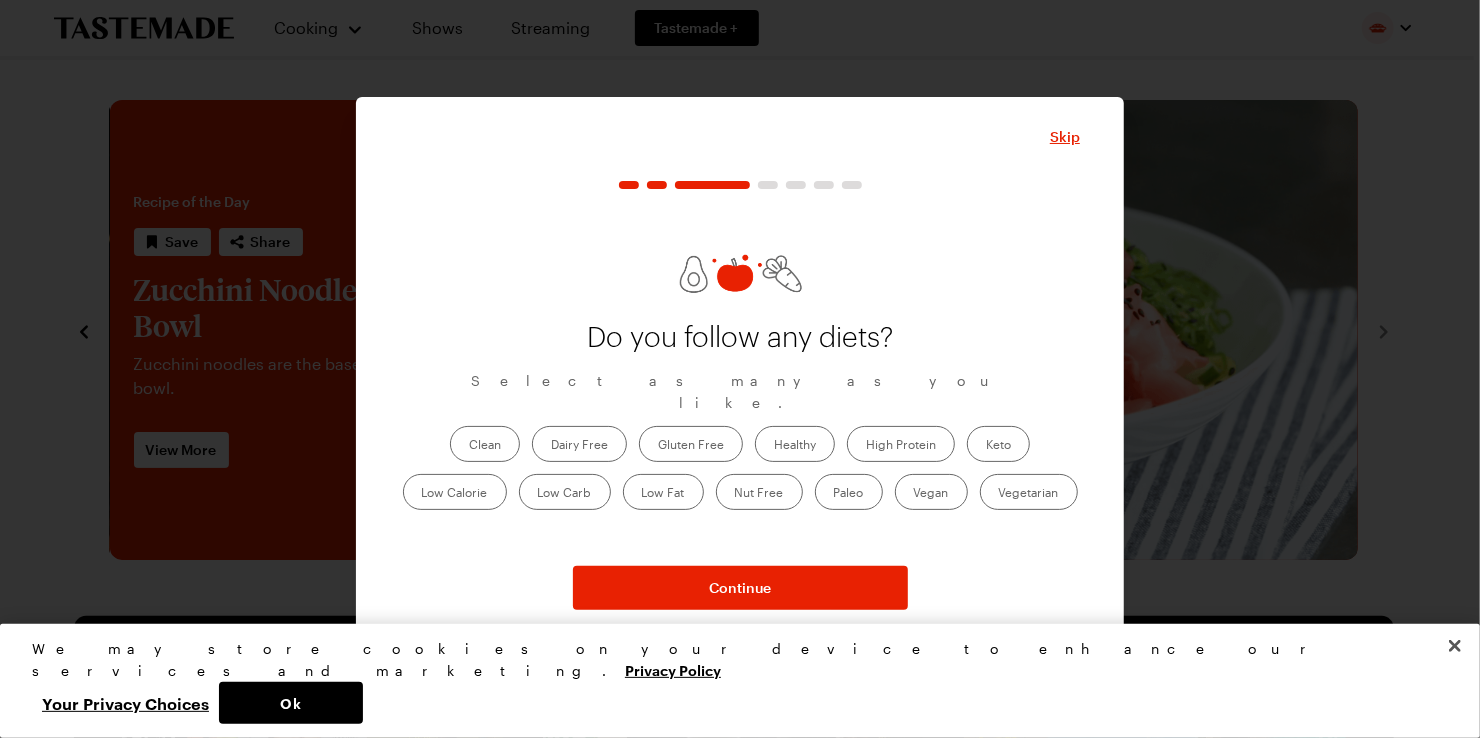 click on "Low Calorie" at bounding box center [455, 492] 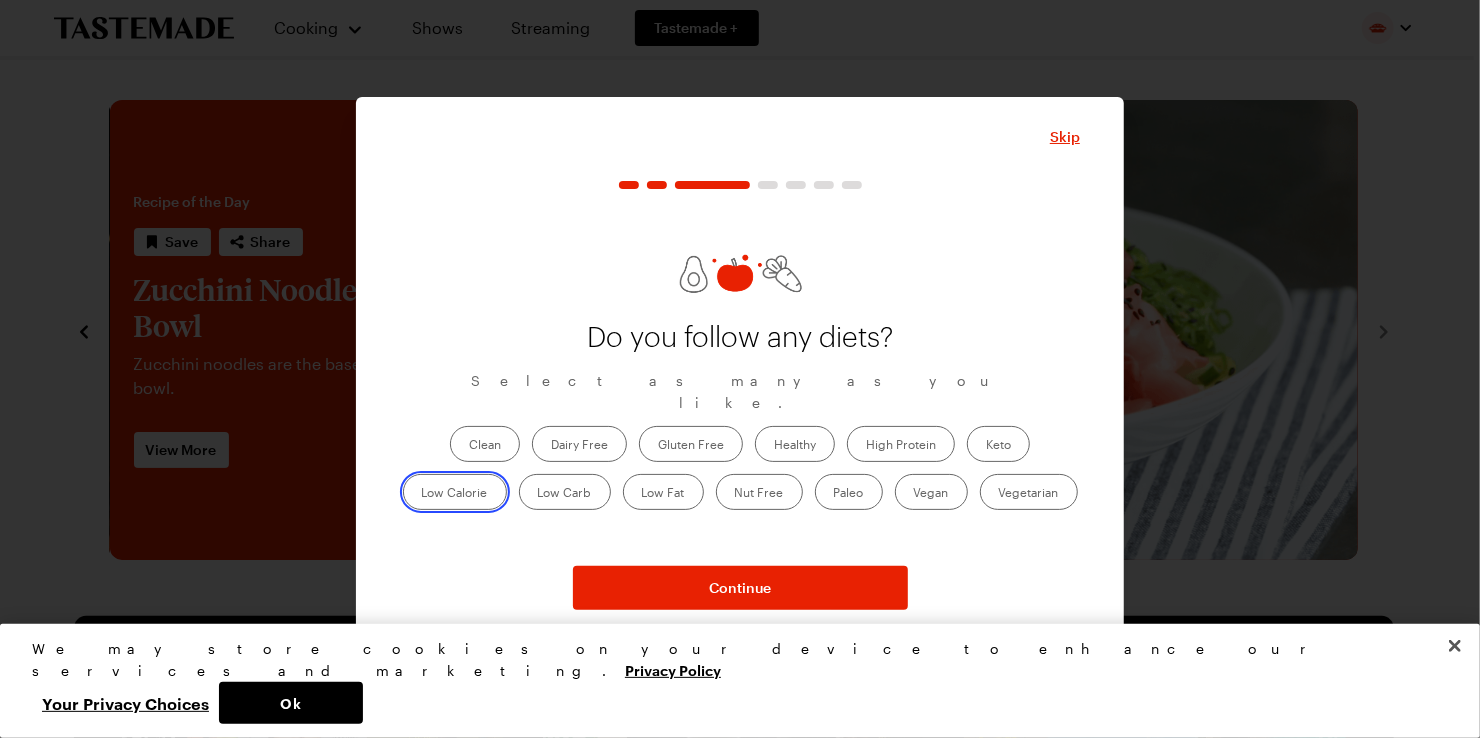 click on "Low Calorie" at bounding box center [422, 494] 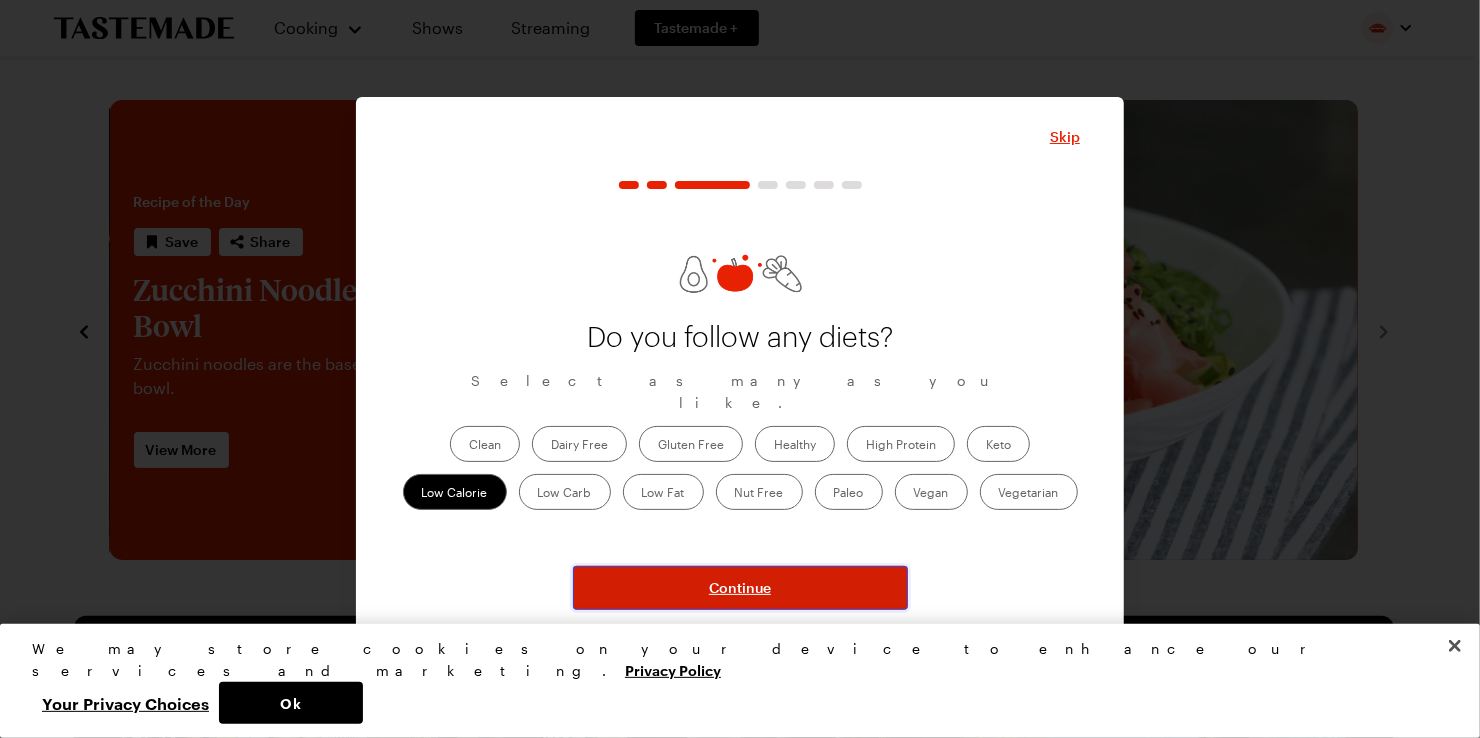 click on "Continue" at bounding box center [740, 588] 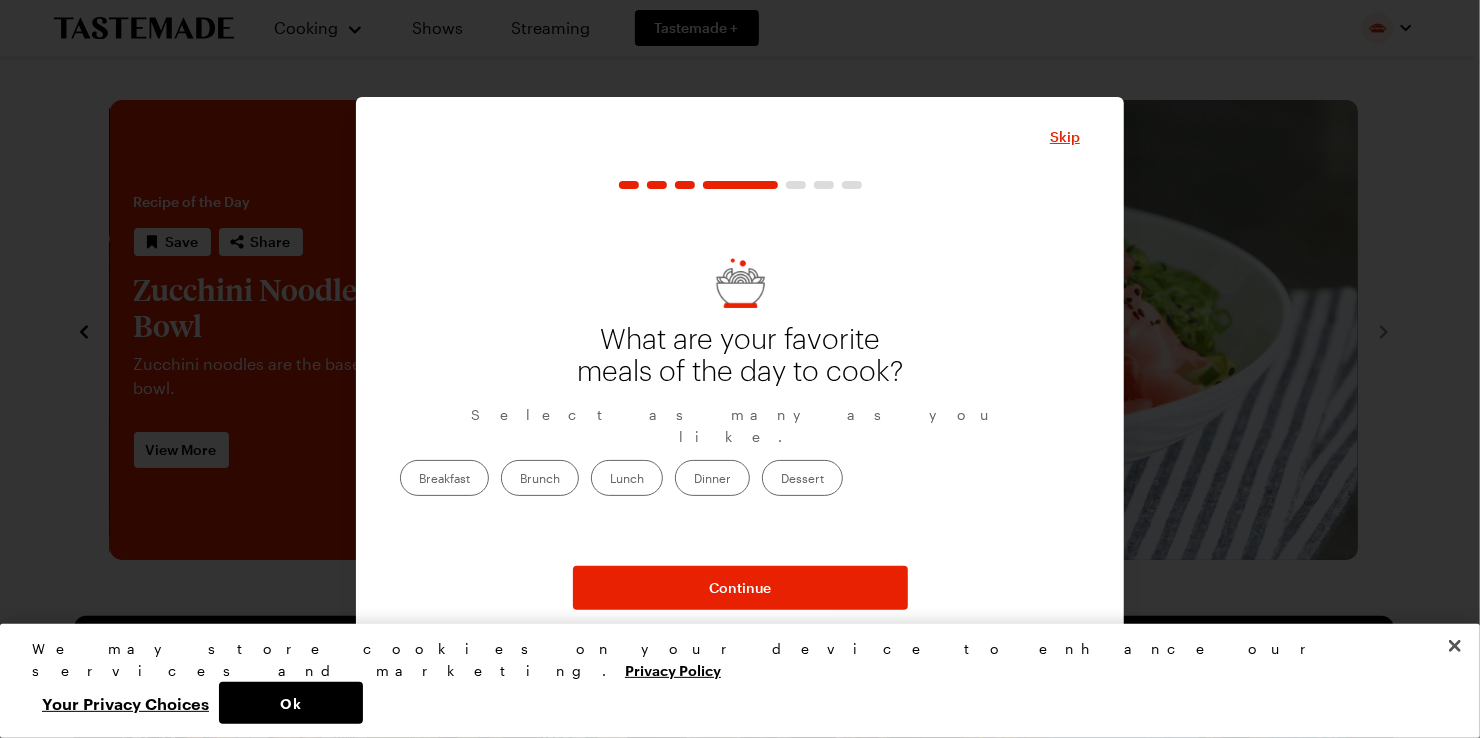 click on "Breakfast" at bounding box center (444, 478) 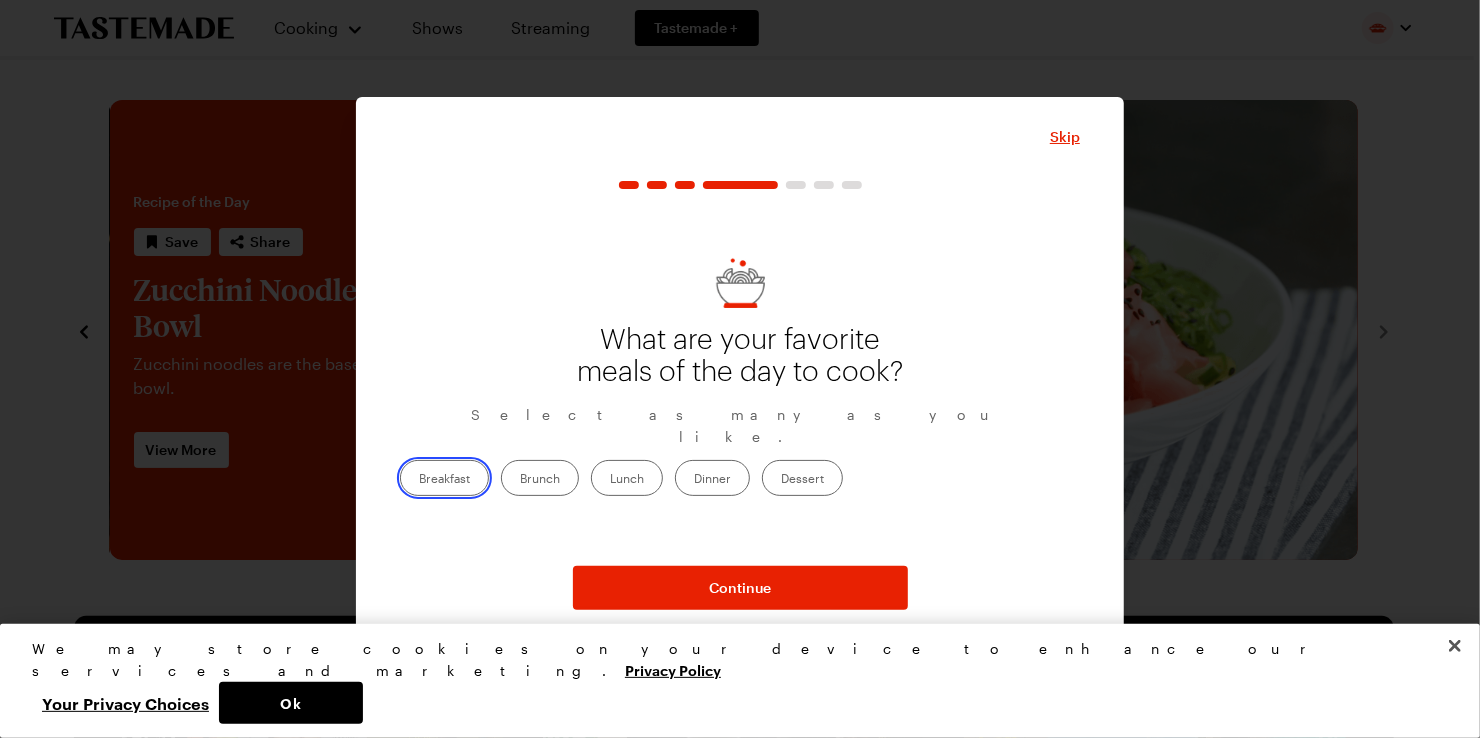 click on "Breakfast" at bounding box center (419, 480) 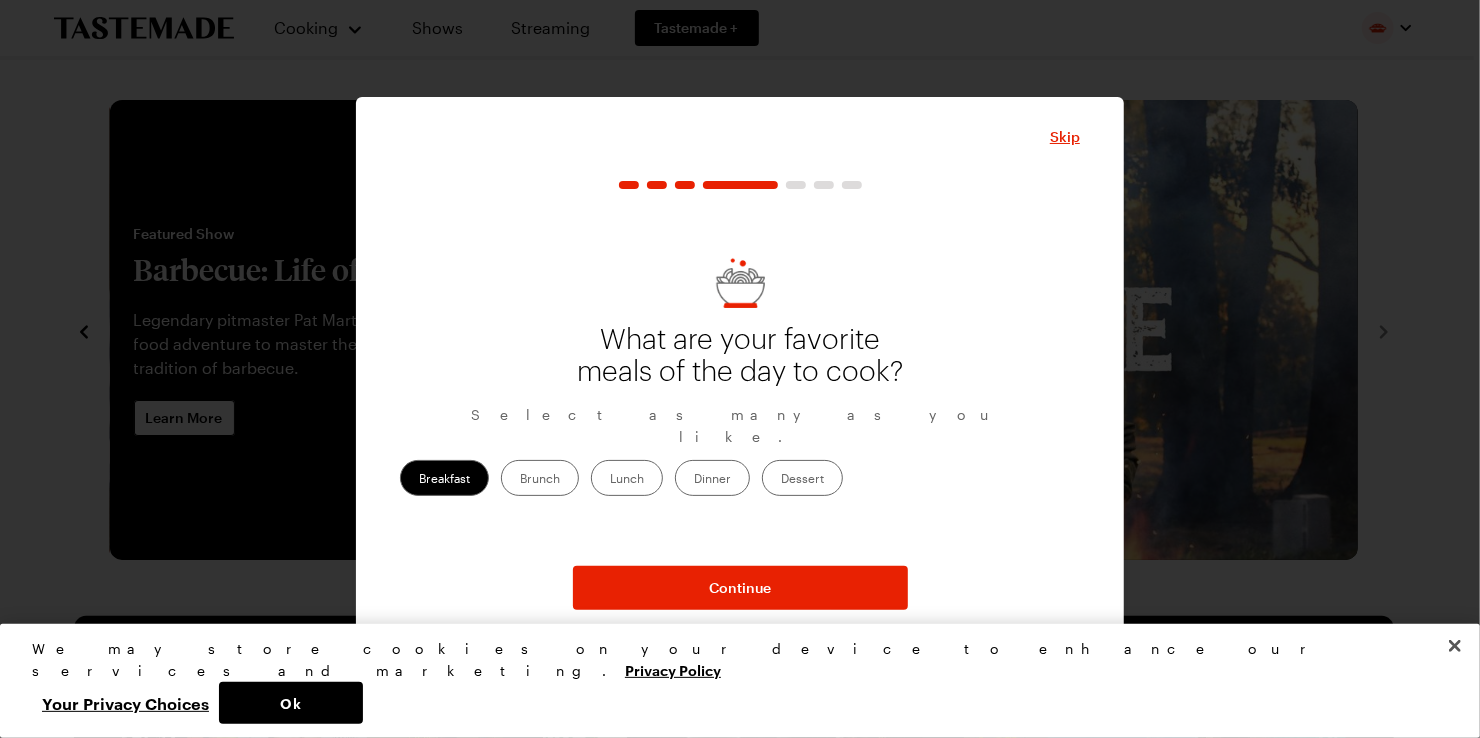 click on "Dinner" at bounding box center (712, 478) 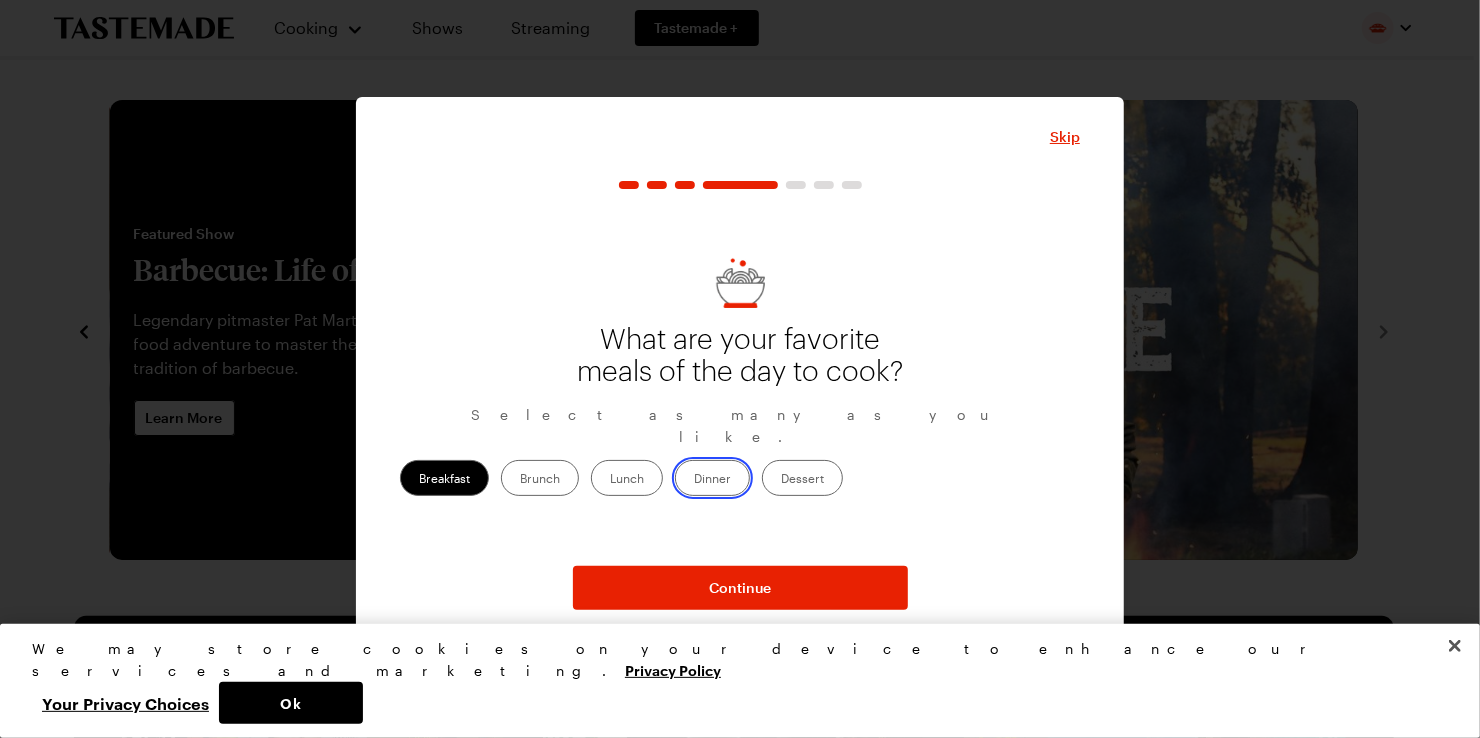 click on "Dinner" at bounding box center (694, 480) 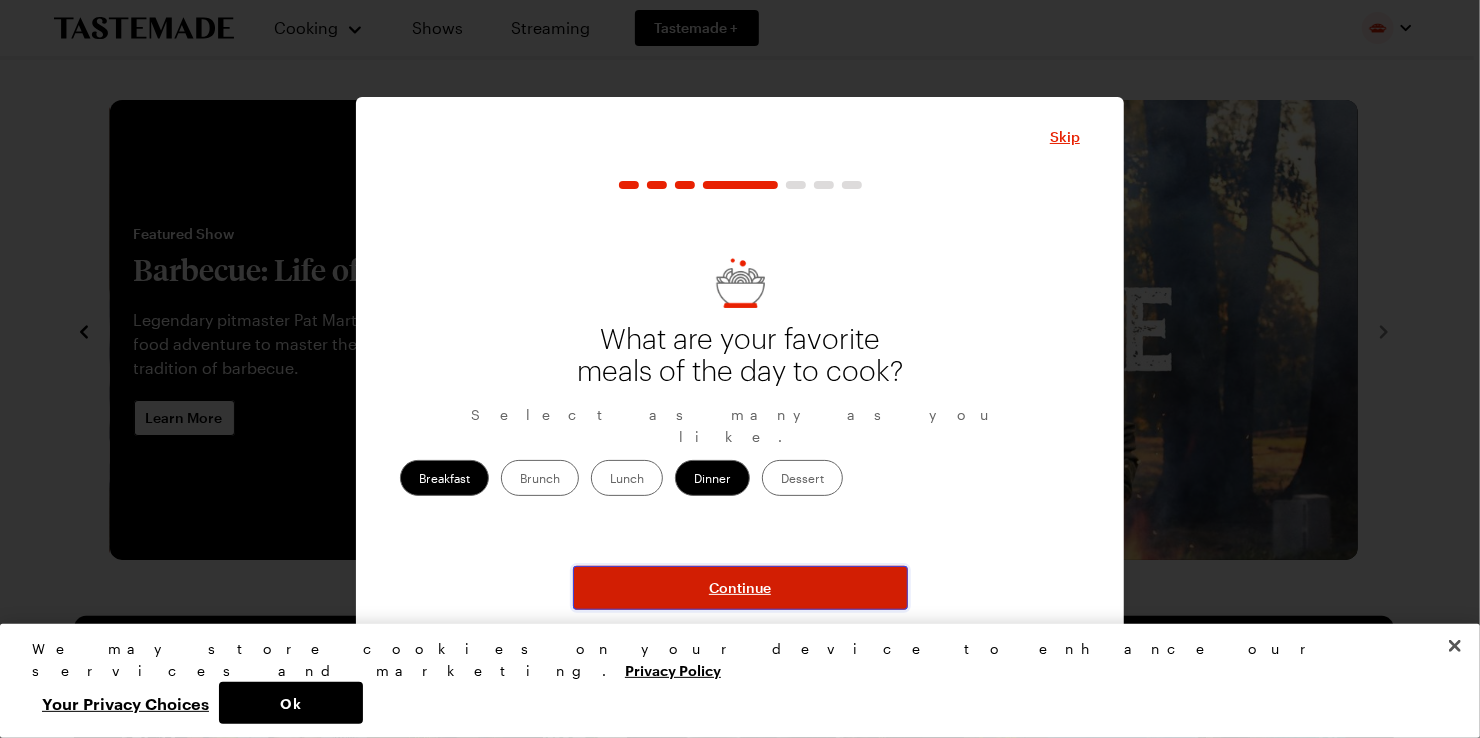 click on "Continue" at bounding box center [740, 588] 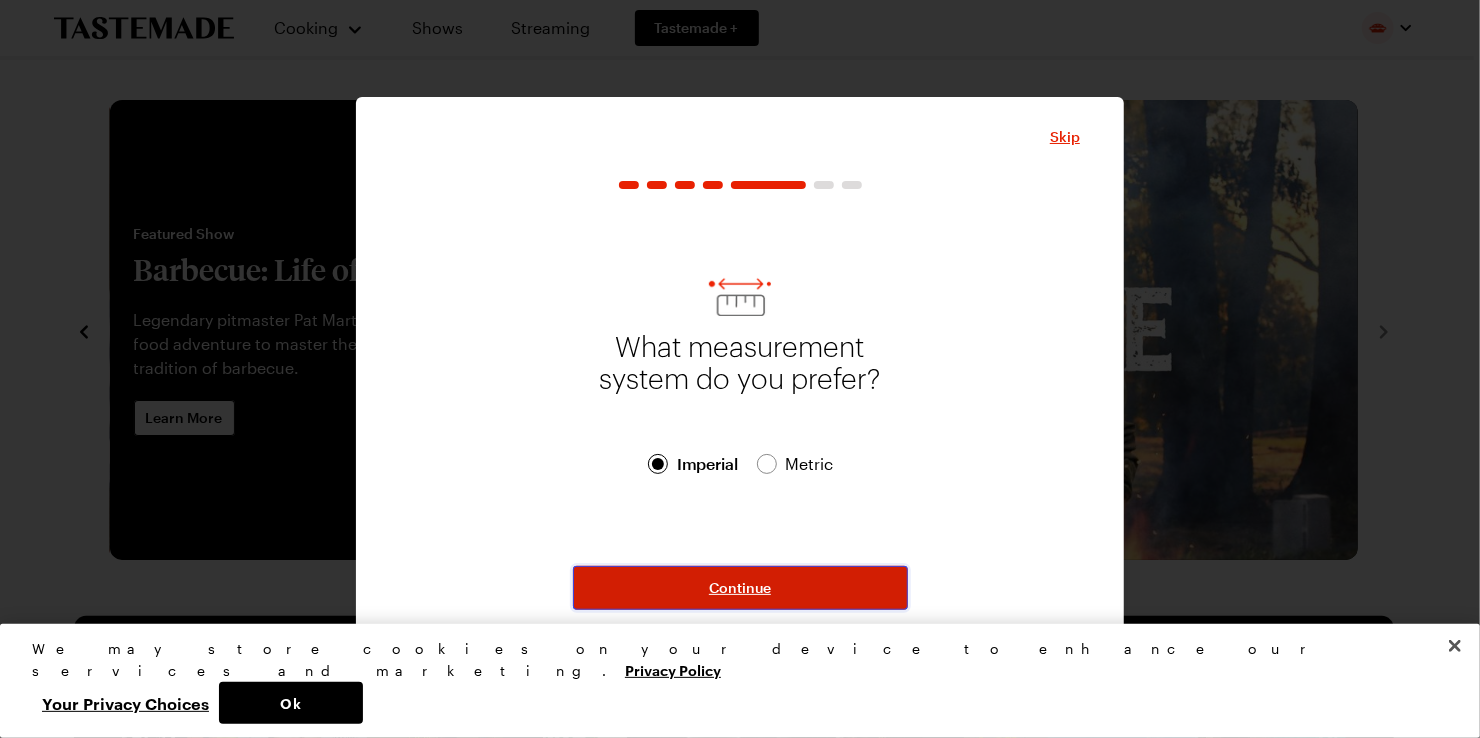click on "Continue" at bounding box center (740, 588) 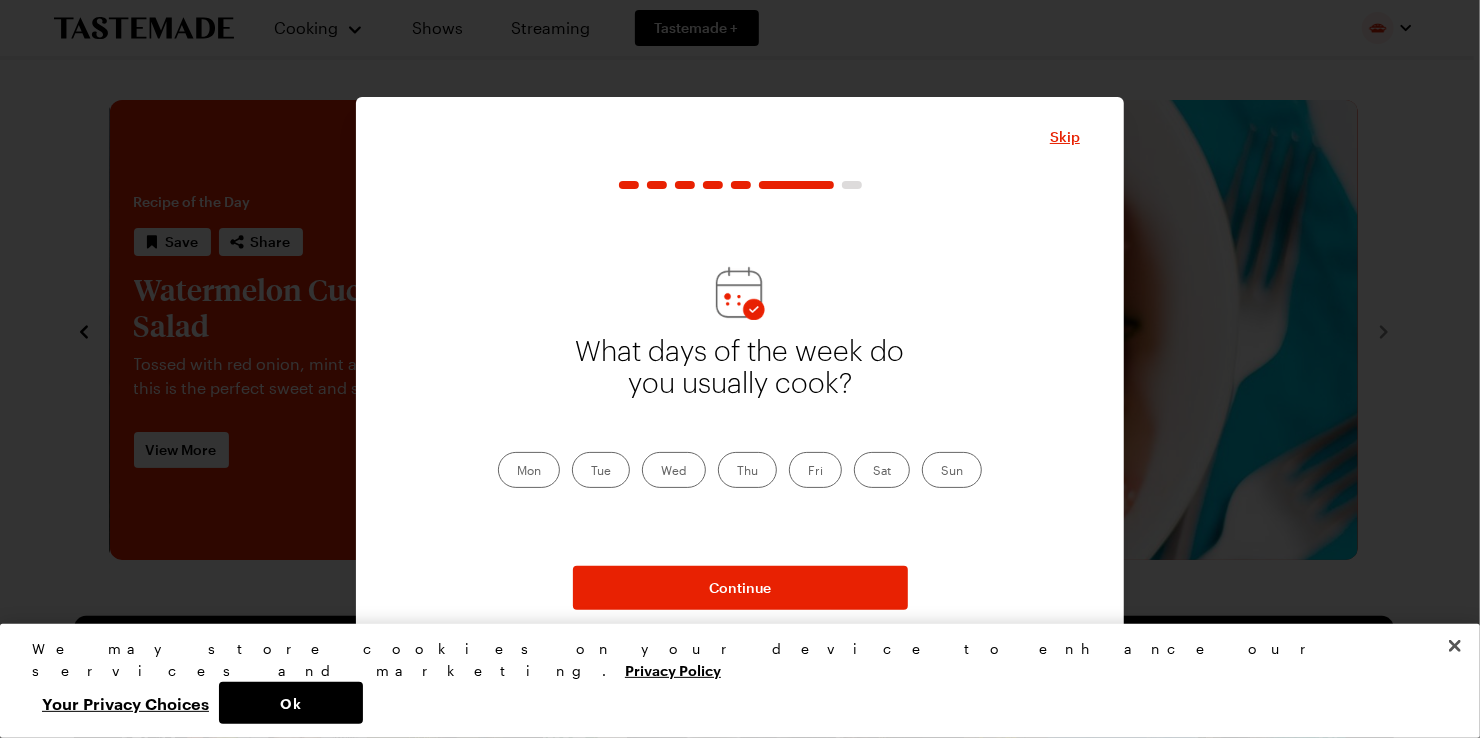 click on "Mon" at bounding box center [529, 470] 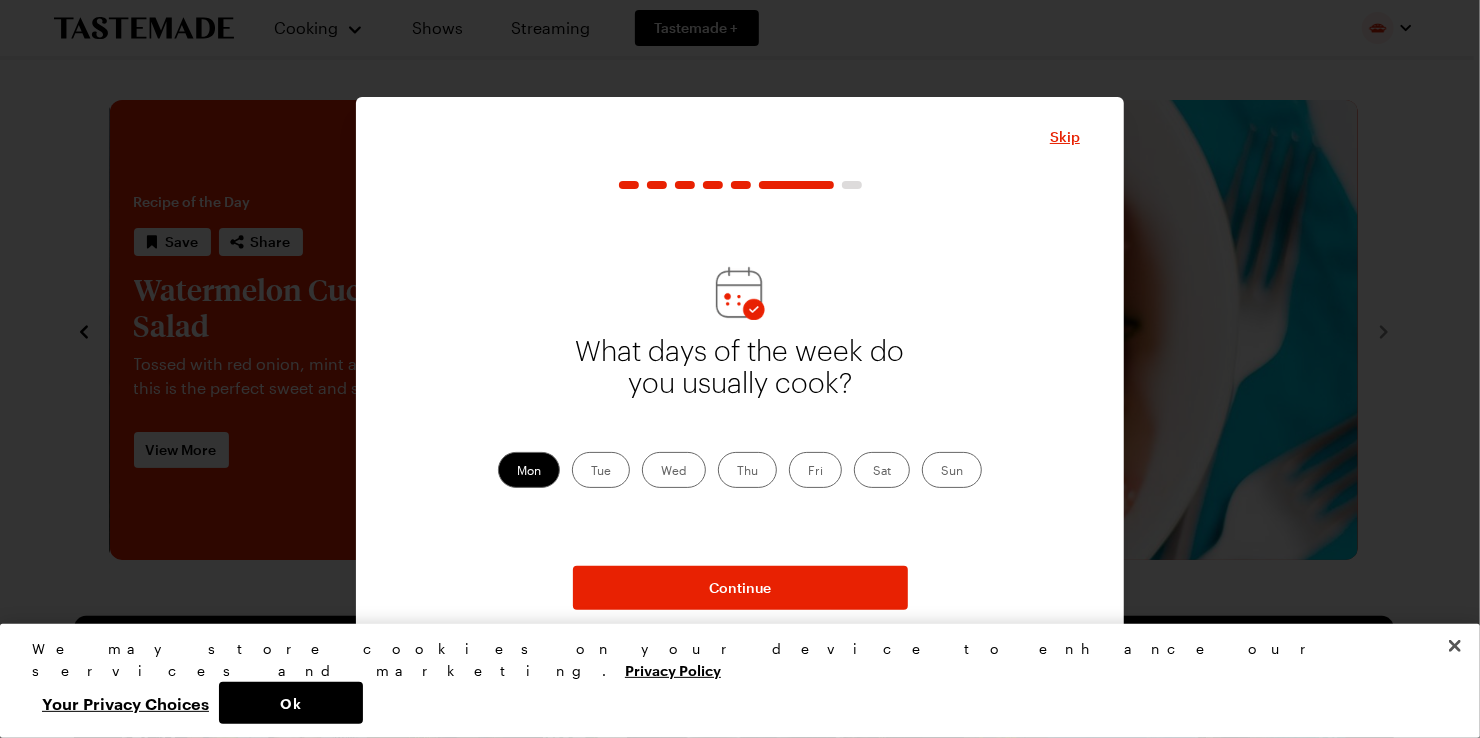 drag, startPoint x: 576, startPoint y: 468, endPoint x: 601, endPoint y: 469, distance: 25.019993 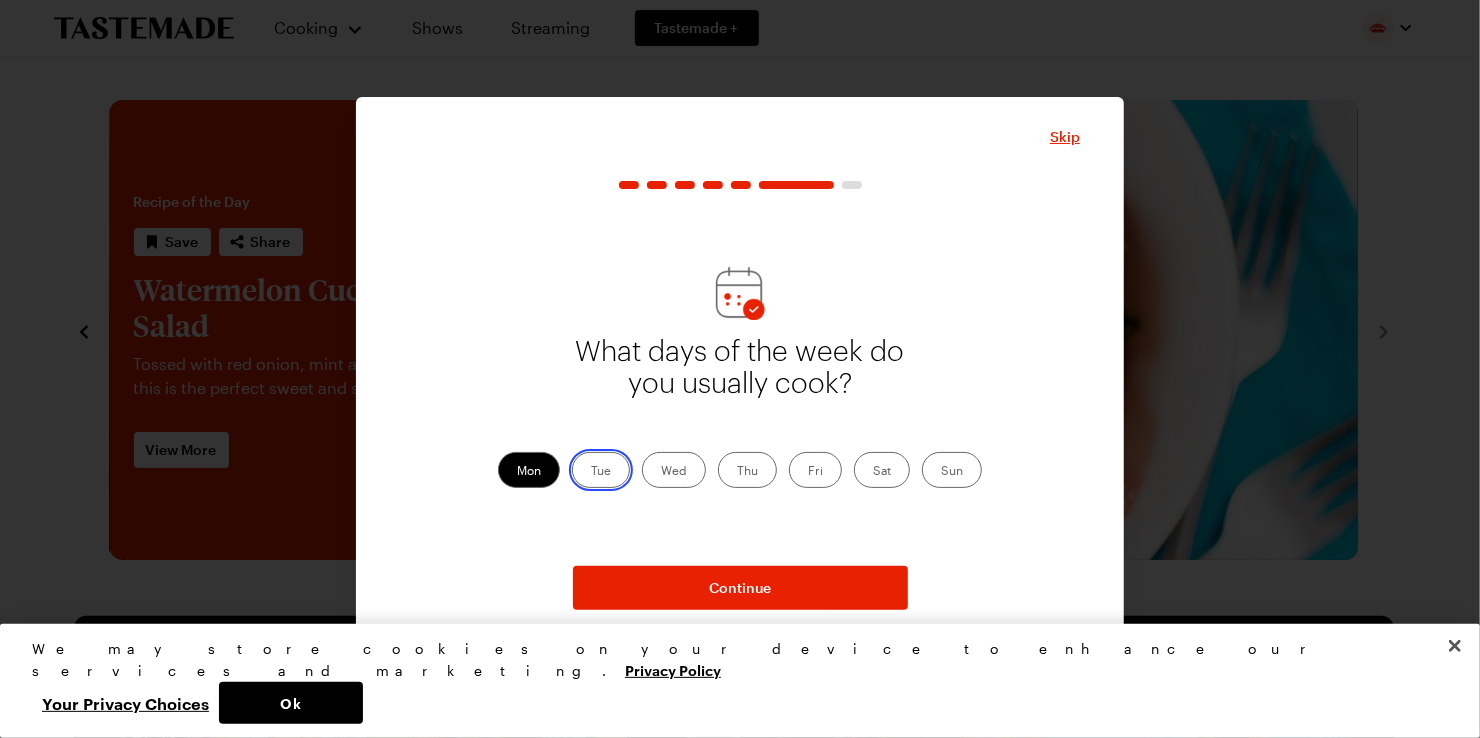 click on "Tue" at bounding box center (591, 472) 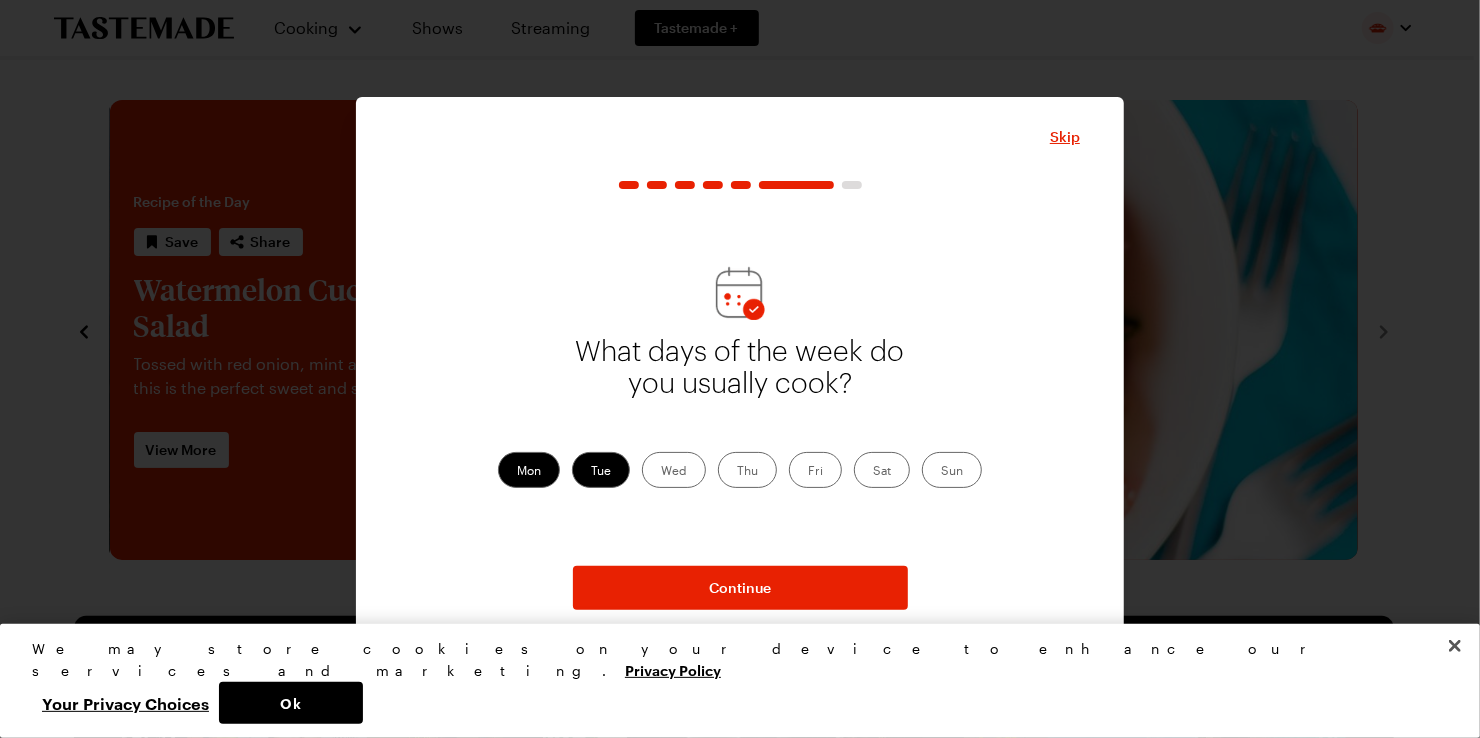 click on "Wed" at bounding box center [674, 470] 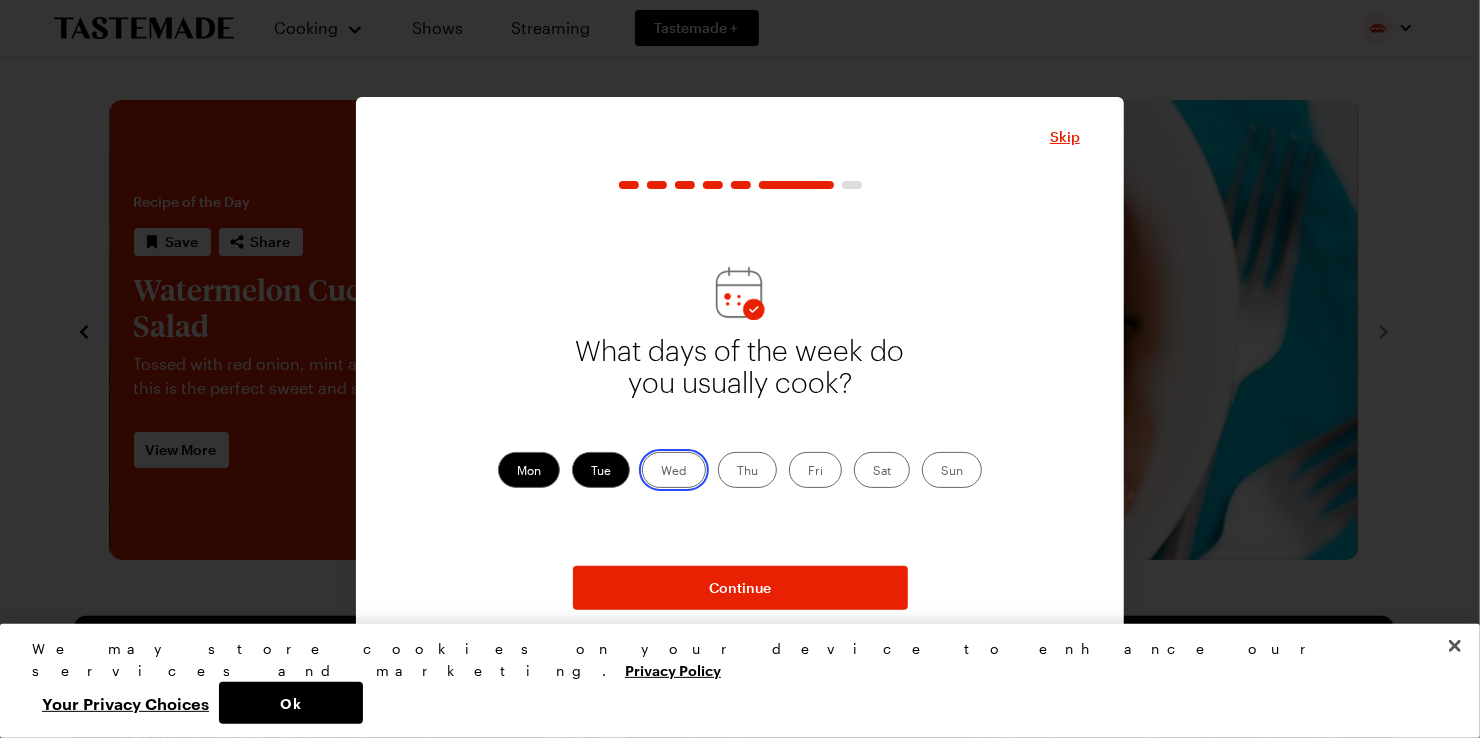 click on "Wed" at bounding box center (661, 472) 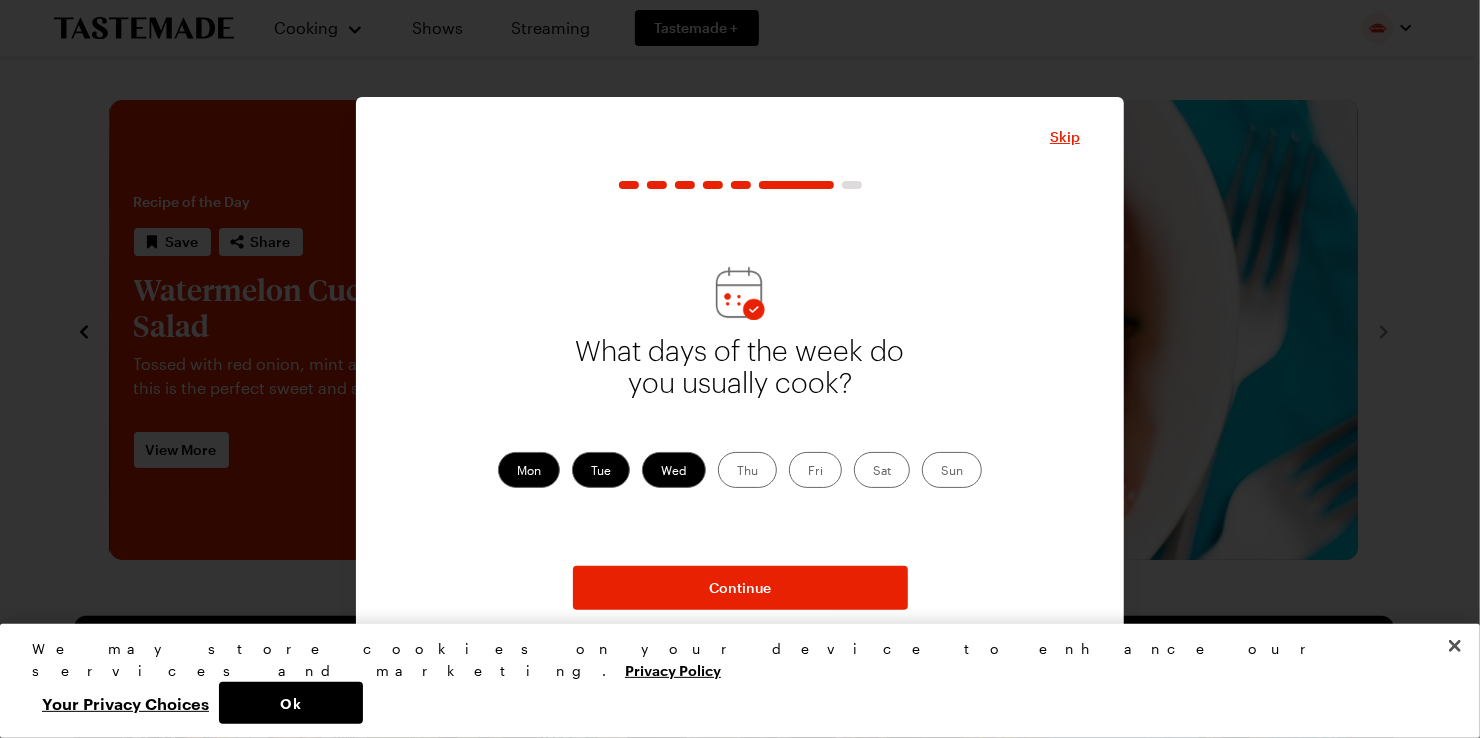 click on "Thu" at bounding box center [747, 470] 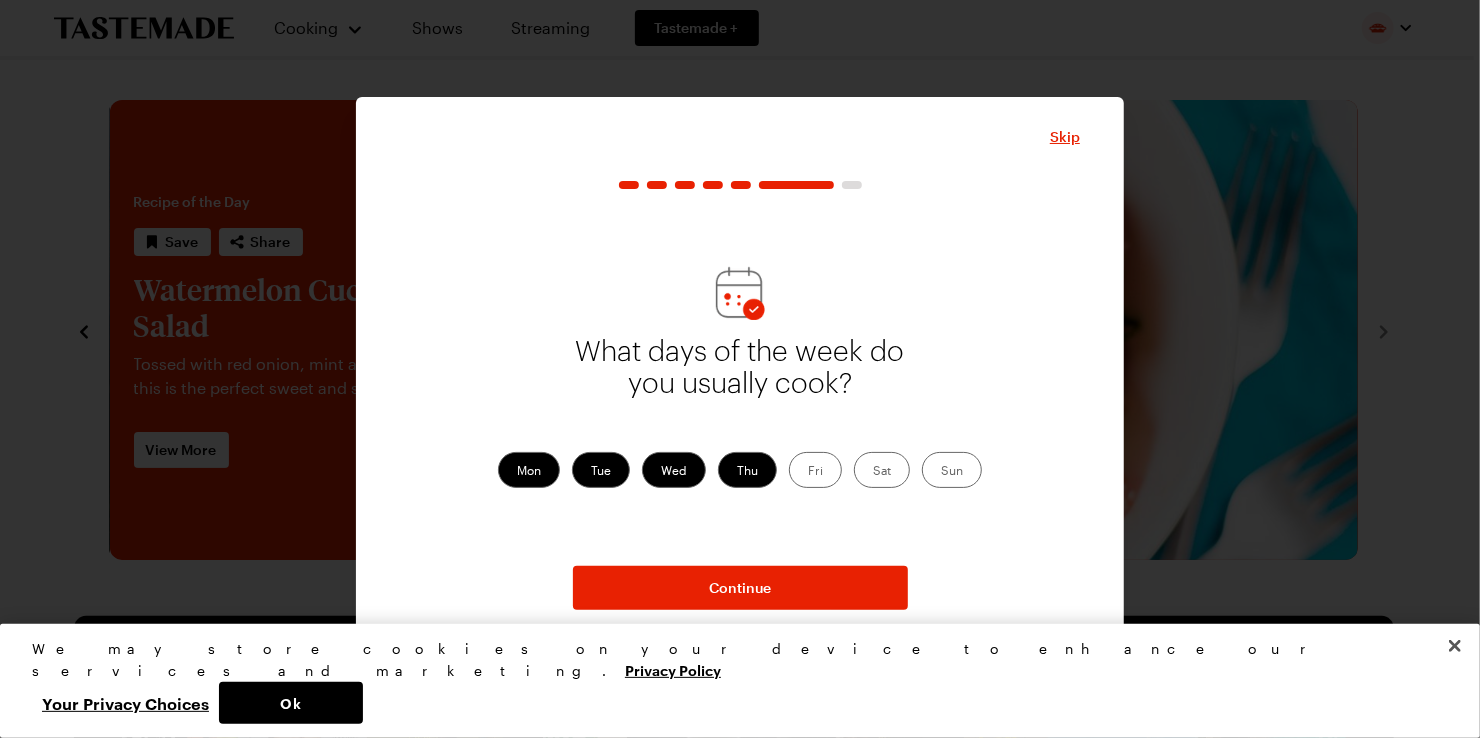 click on "Fri" at bounding box center [815, 470] 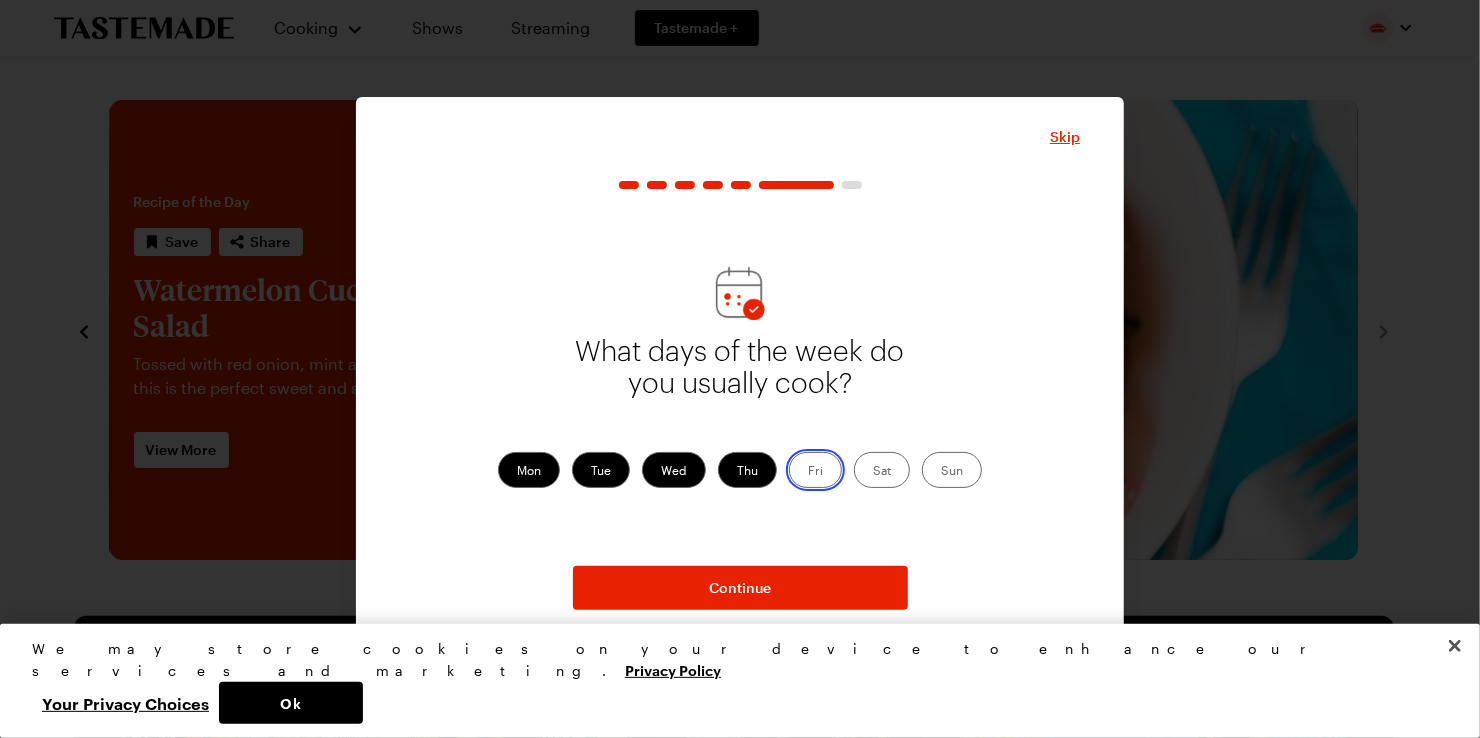 click on "Fri" at bounding box center [808, 472] 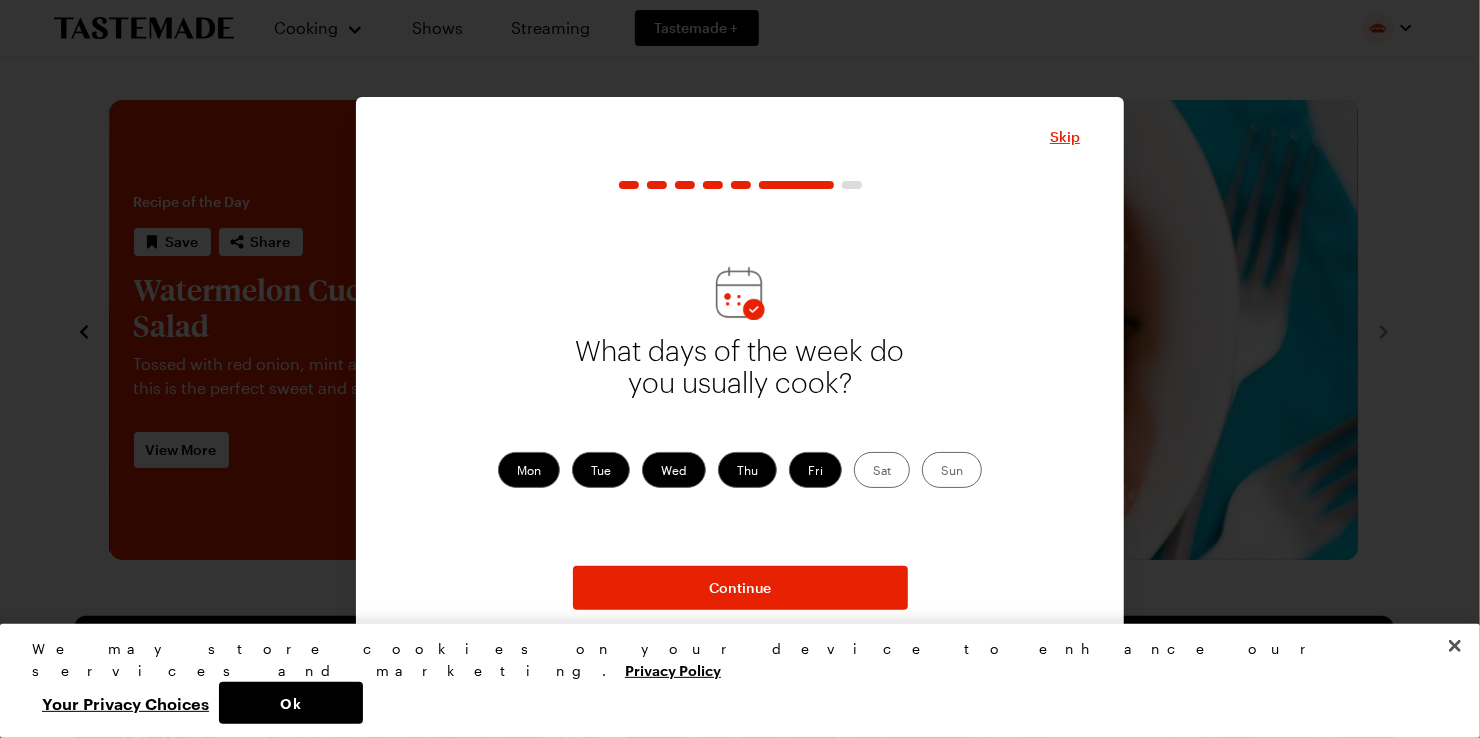click on "Sat" at bounding box center (882, 470) 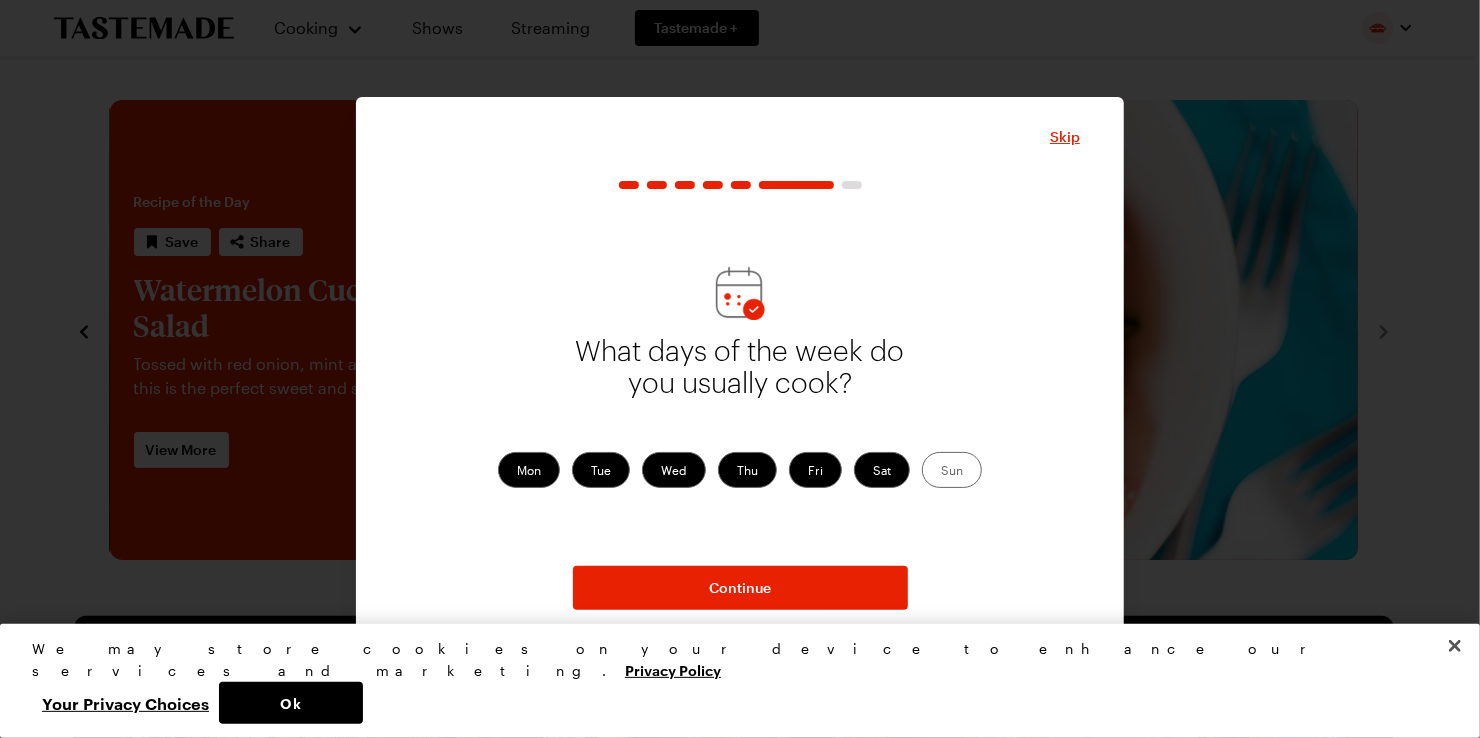click on "Sun" at bounding box center [952, 470] 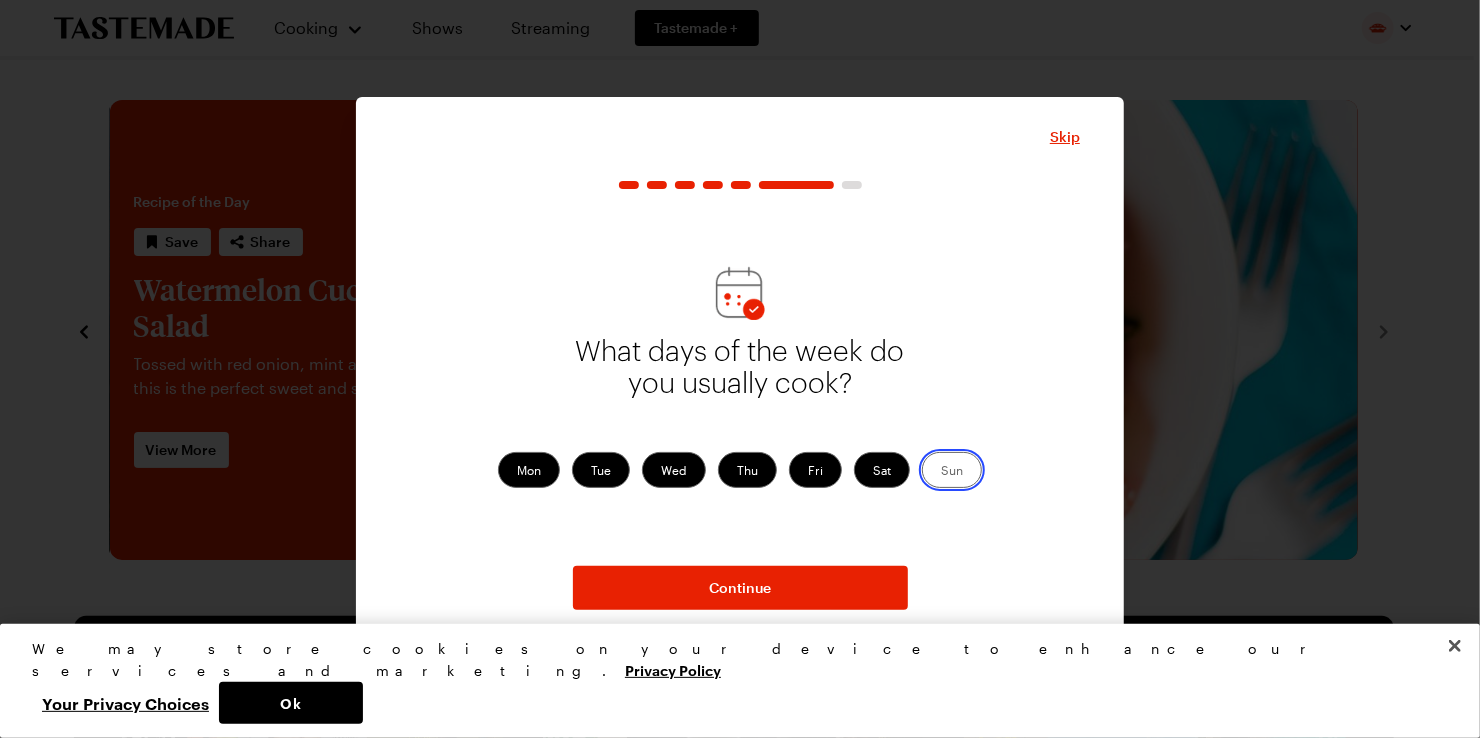 click on "Sun" at bounding box center (941, 472) 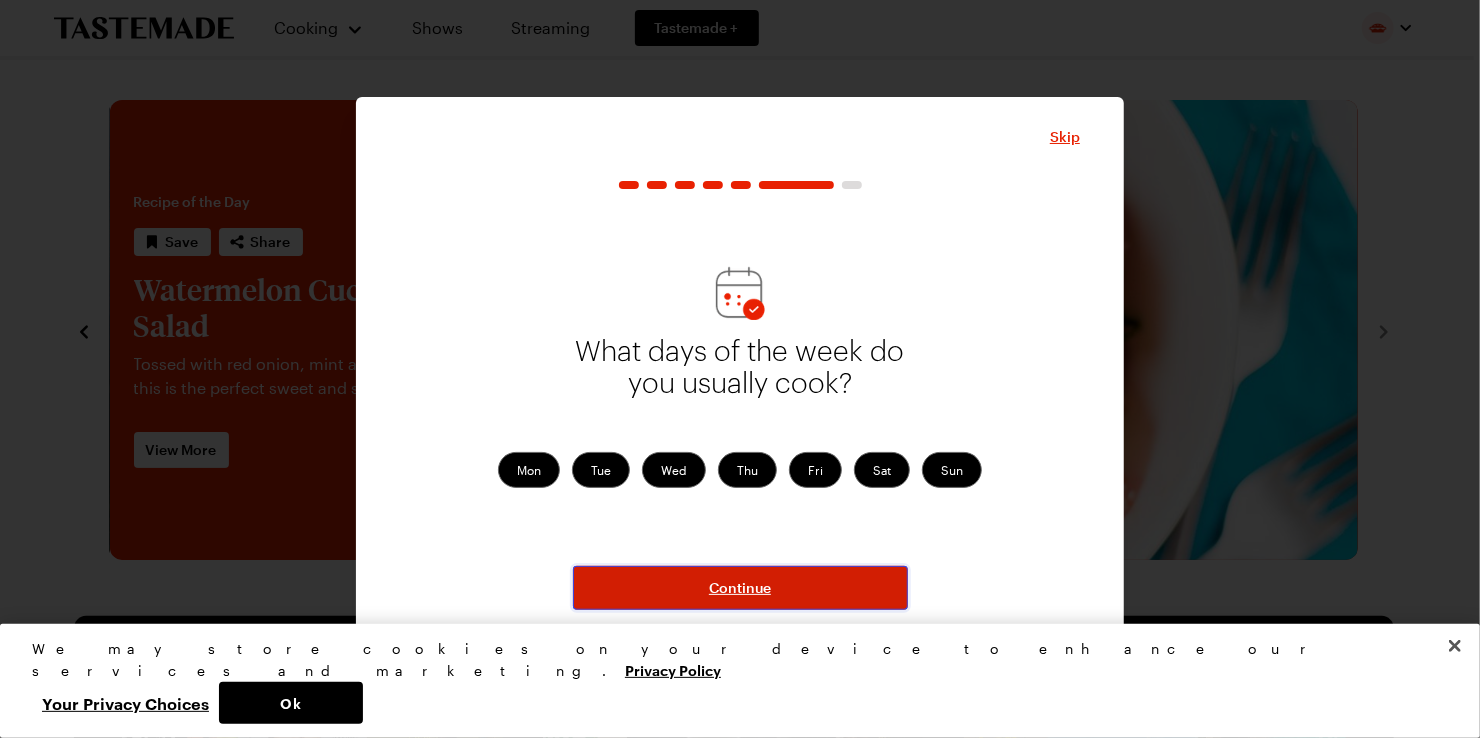 click on "Continue" at bounding box center (740, 588) 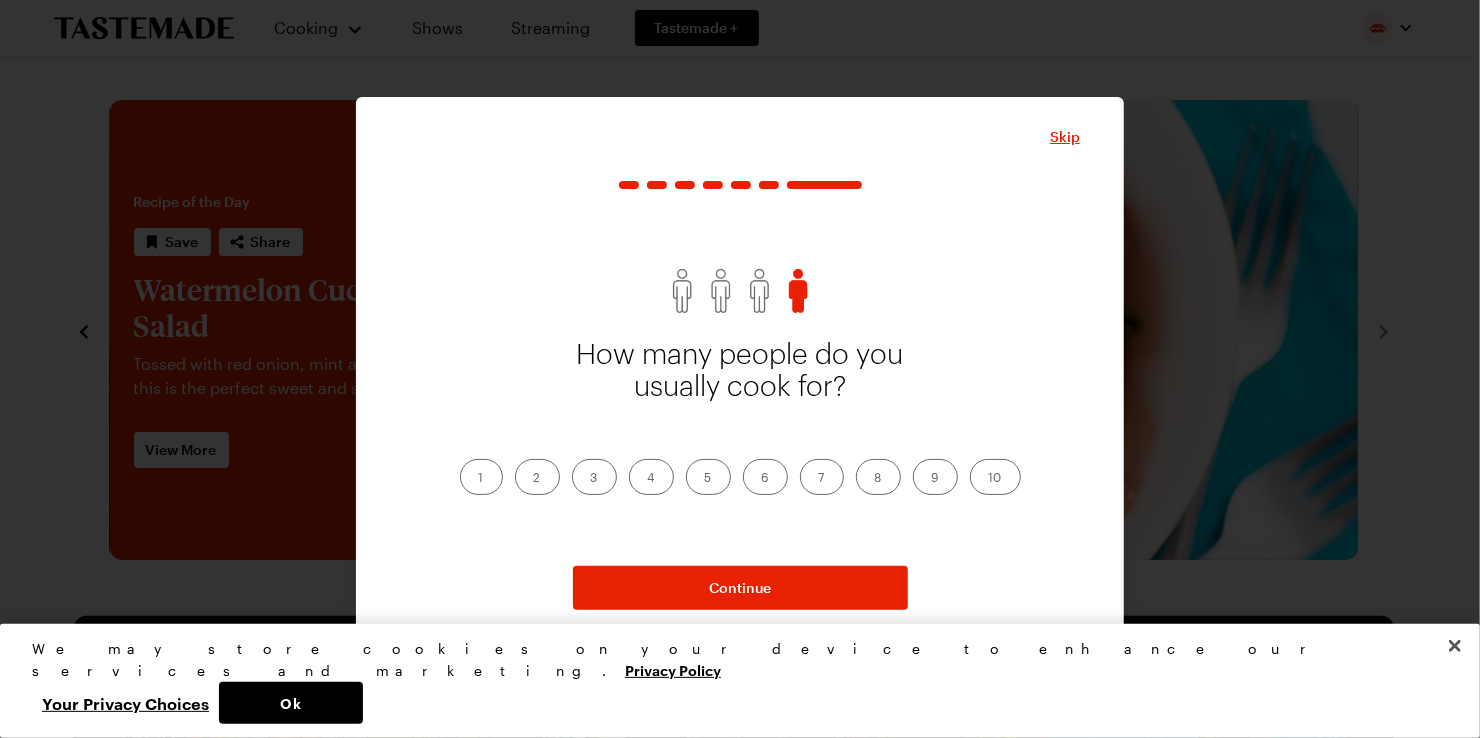 click on "1" at bounding box center [481, 477] 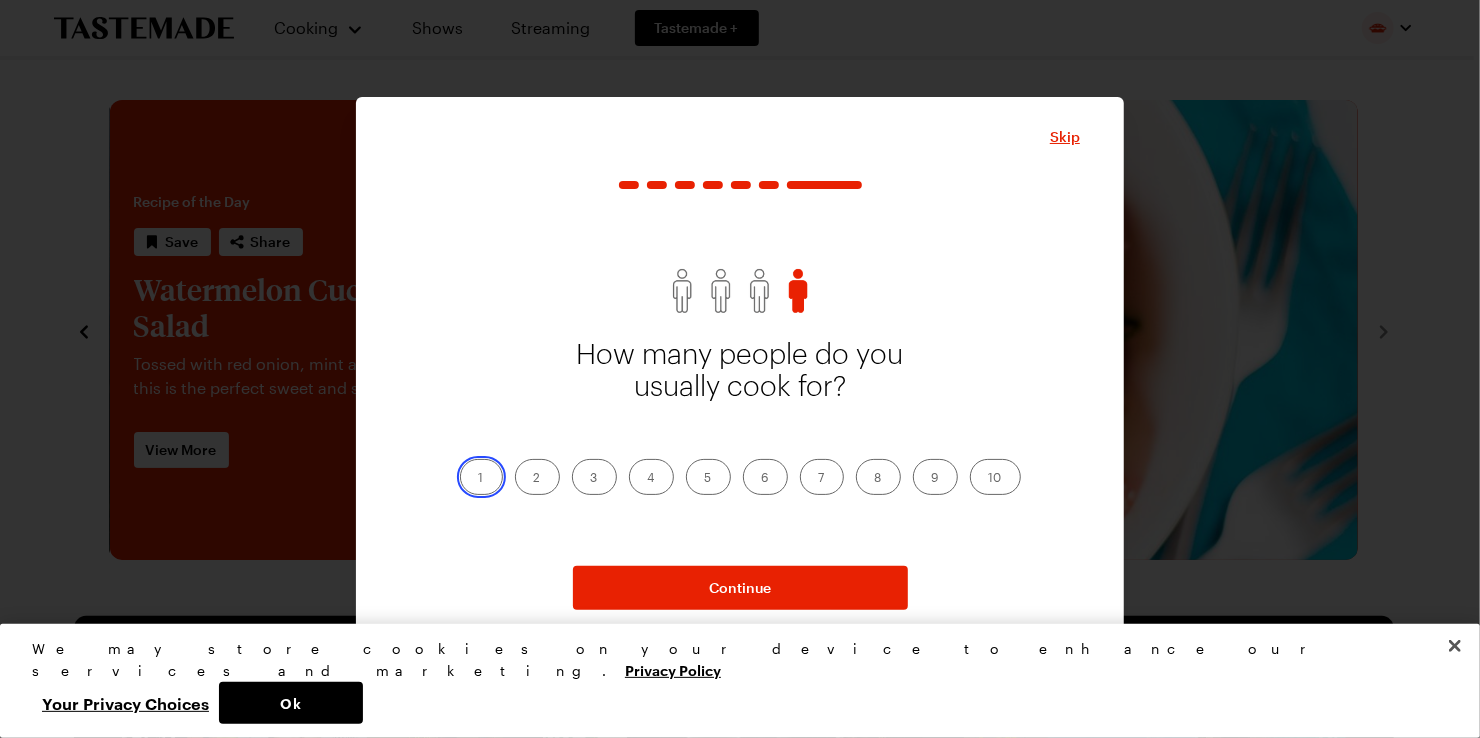click on "1" at bounding box center (479, 479) 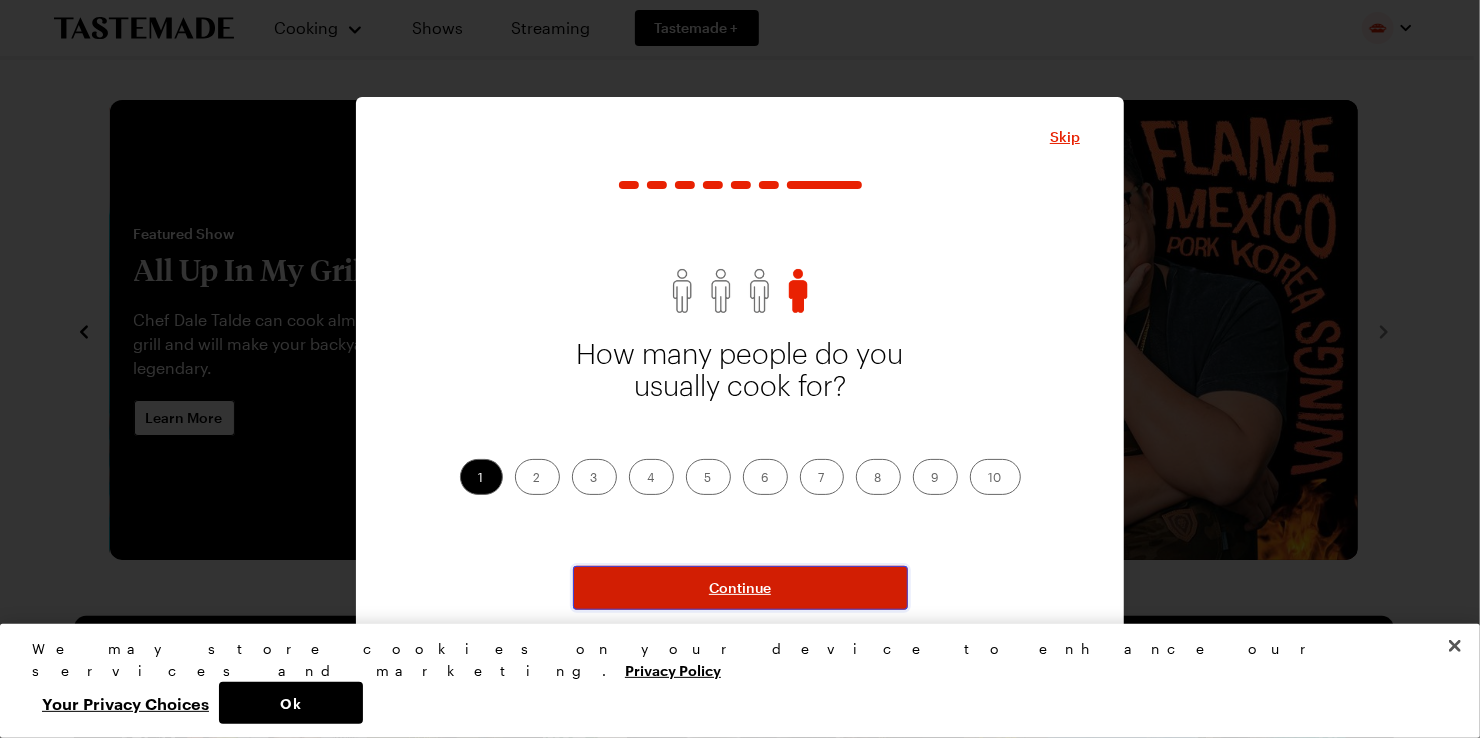 click on "Continue" at bounding box center (740, 588) 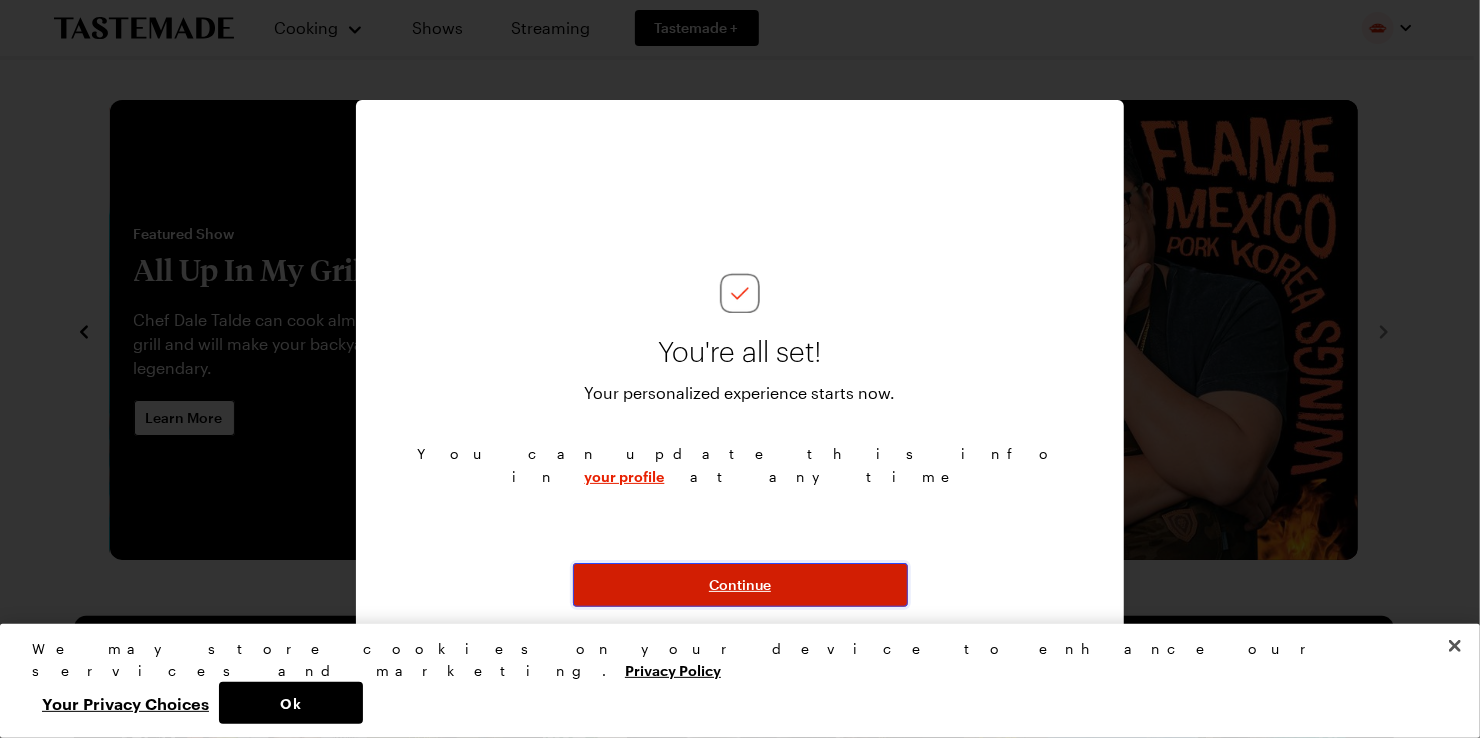 click on "Continue" at bounding box center (740, 585) 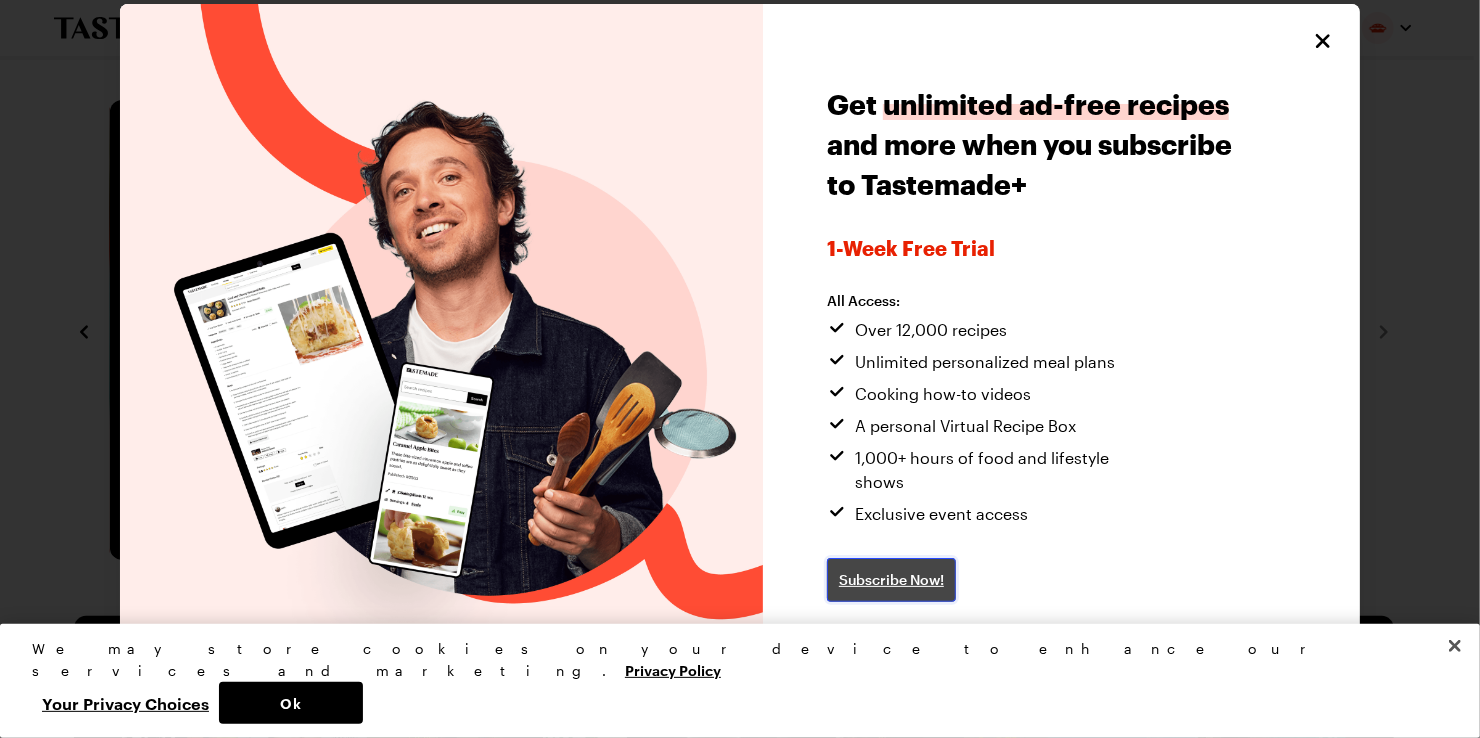 click on "Subscribe Now!" at bounding box center [891, 580] 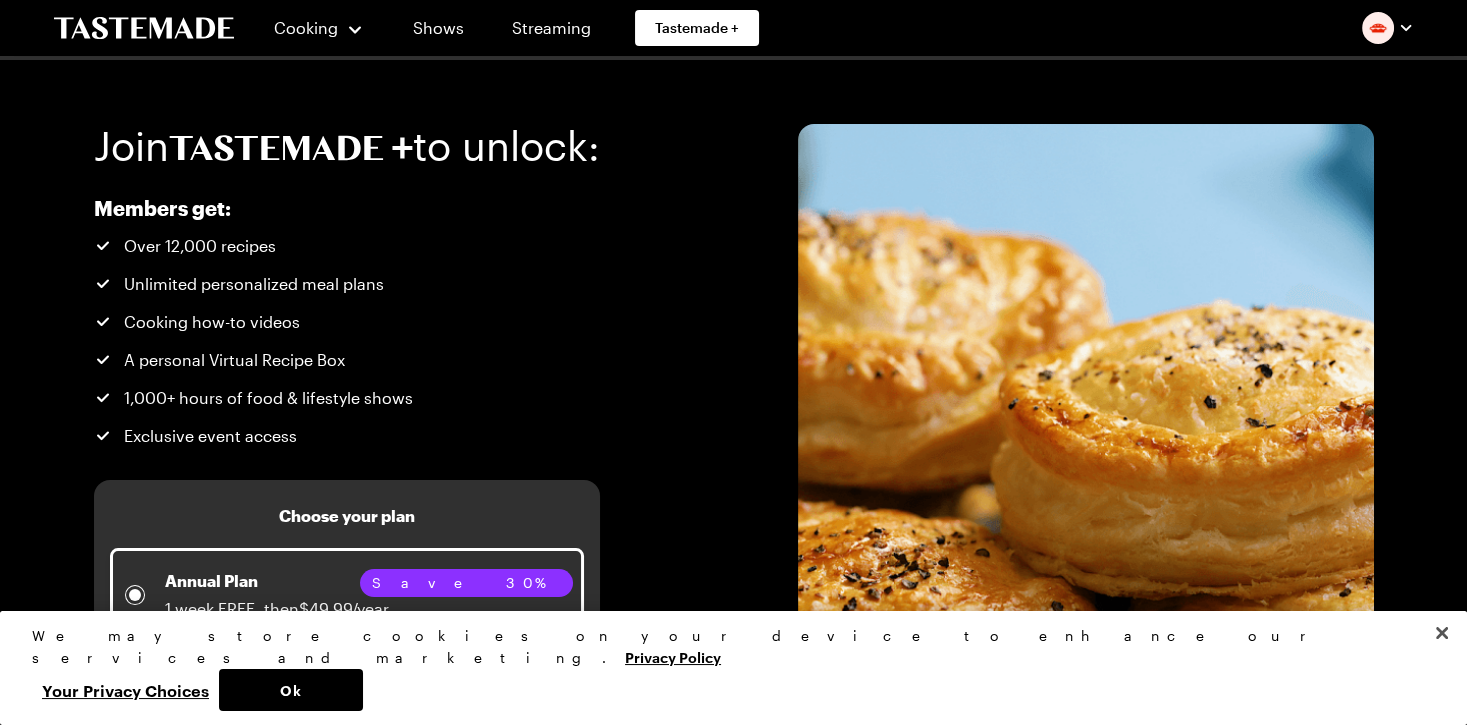 scroll, scrollTop: 0, scrollLeft: 0, axis: both 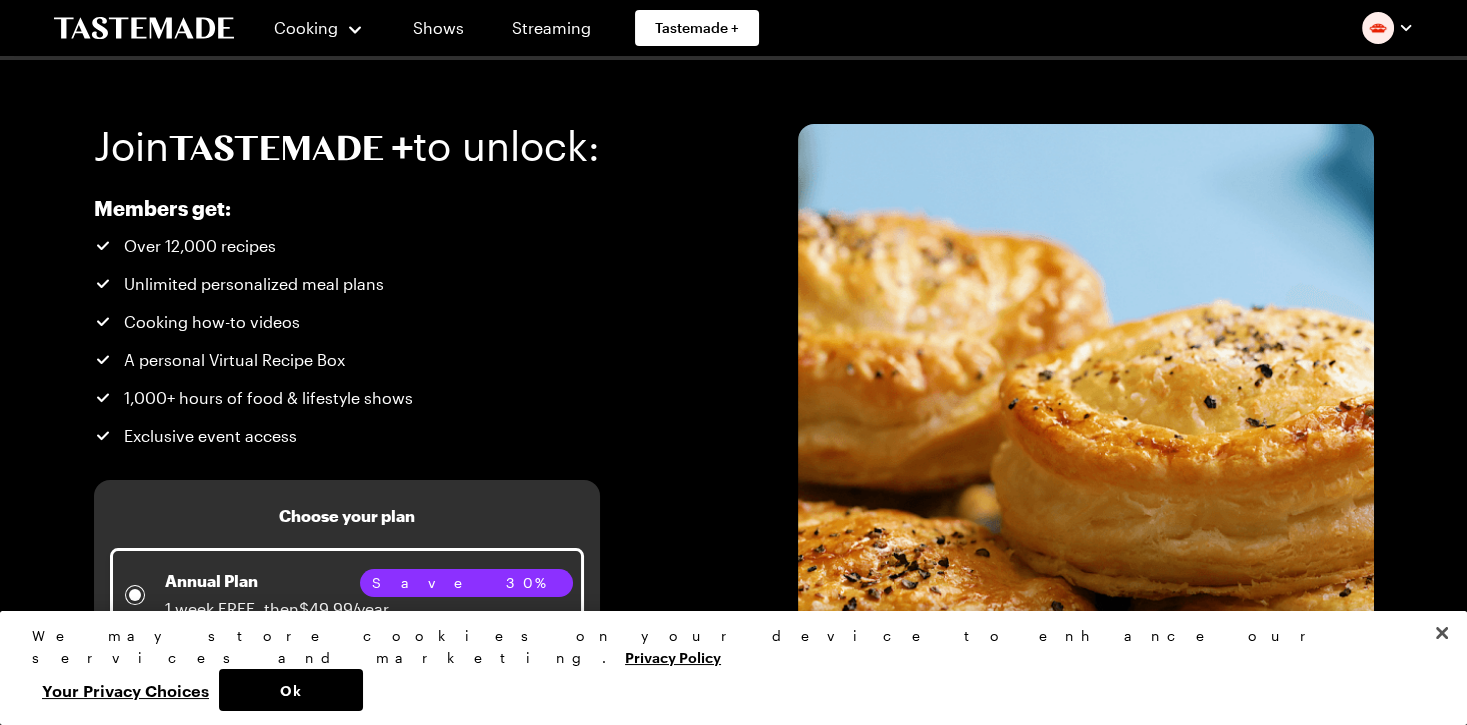 click on "Cooking Shows Streaming Tastemade +" at bounding box center (734, 28) 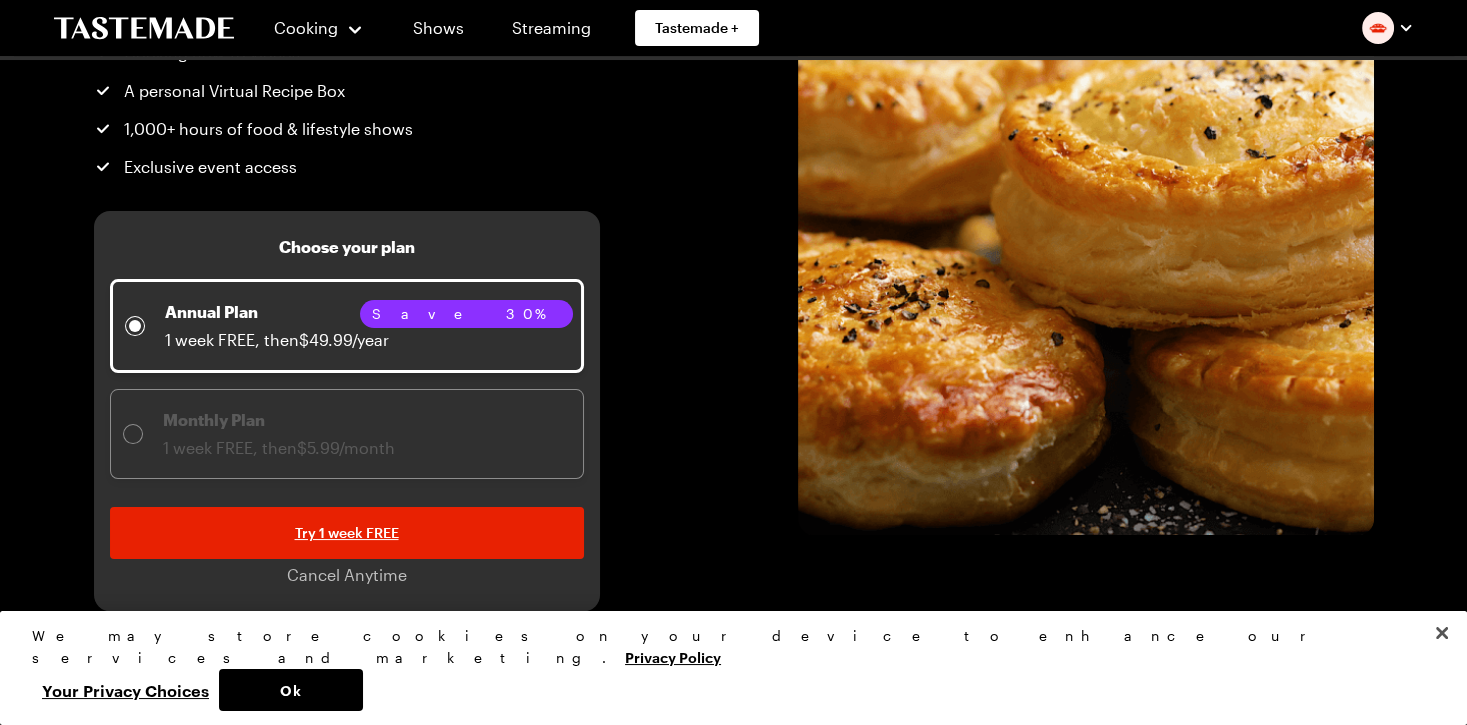 scroll, scrollTop: 302, scrollLeft: 0, axis: vertical 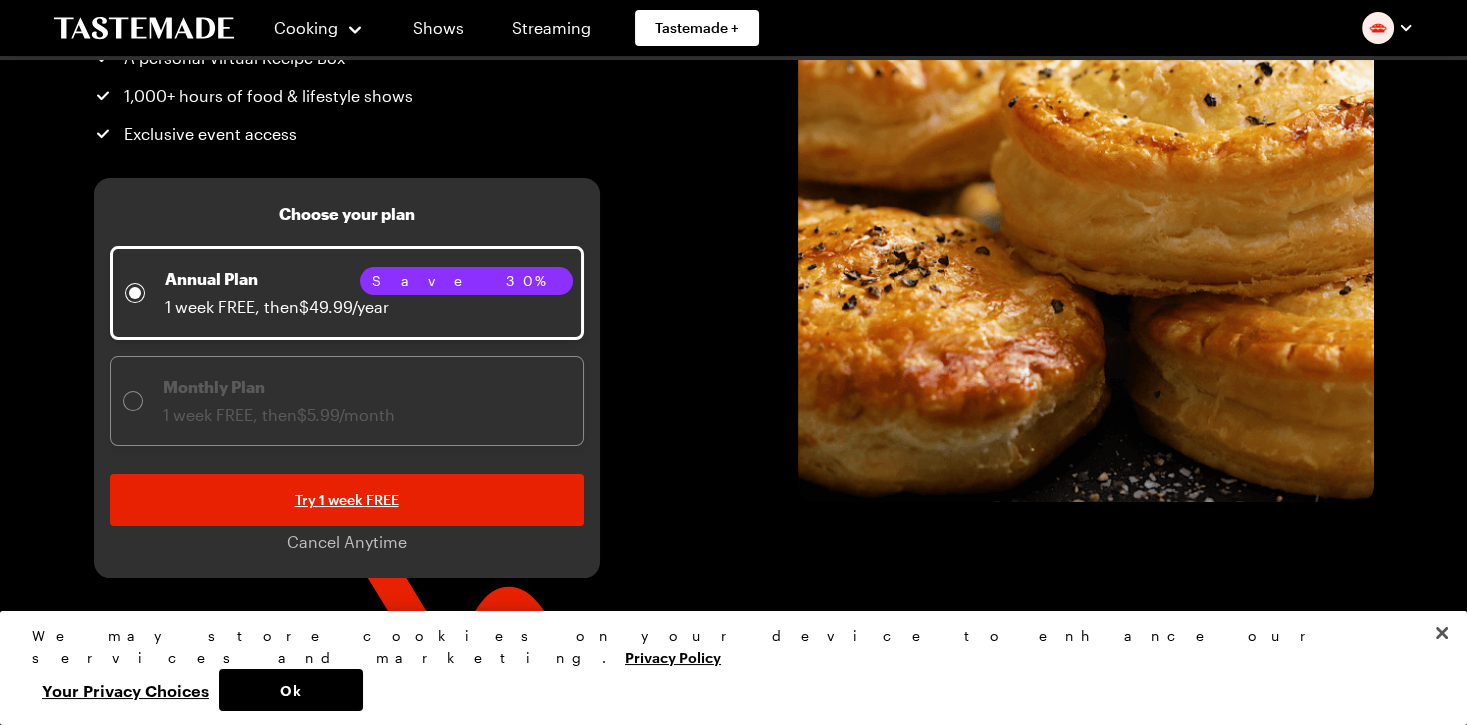 click on "Join   to unlock: Members get: Over 12,000 recipes Unlimited personalized meal plans Cooking how-to videos A personal Virtual Recipe Box 1,000+ hours of food & lifestyle shows Exclusive event access Choose your plan Annual Plan 1 week FREE, then  $49.99/year Save 30% Monthly Plan 1 week FREE, then  $5.99/month Try 1 week FREE Cancel Anytime" at bounding box center [734, 168] 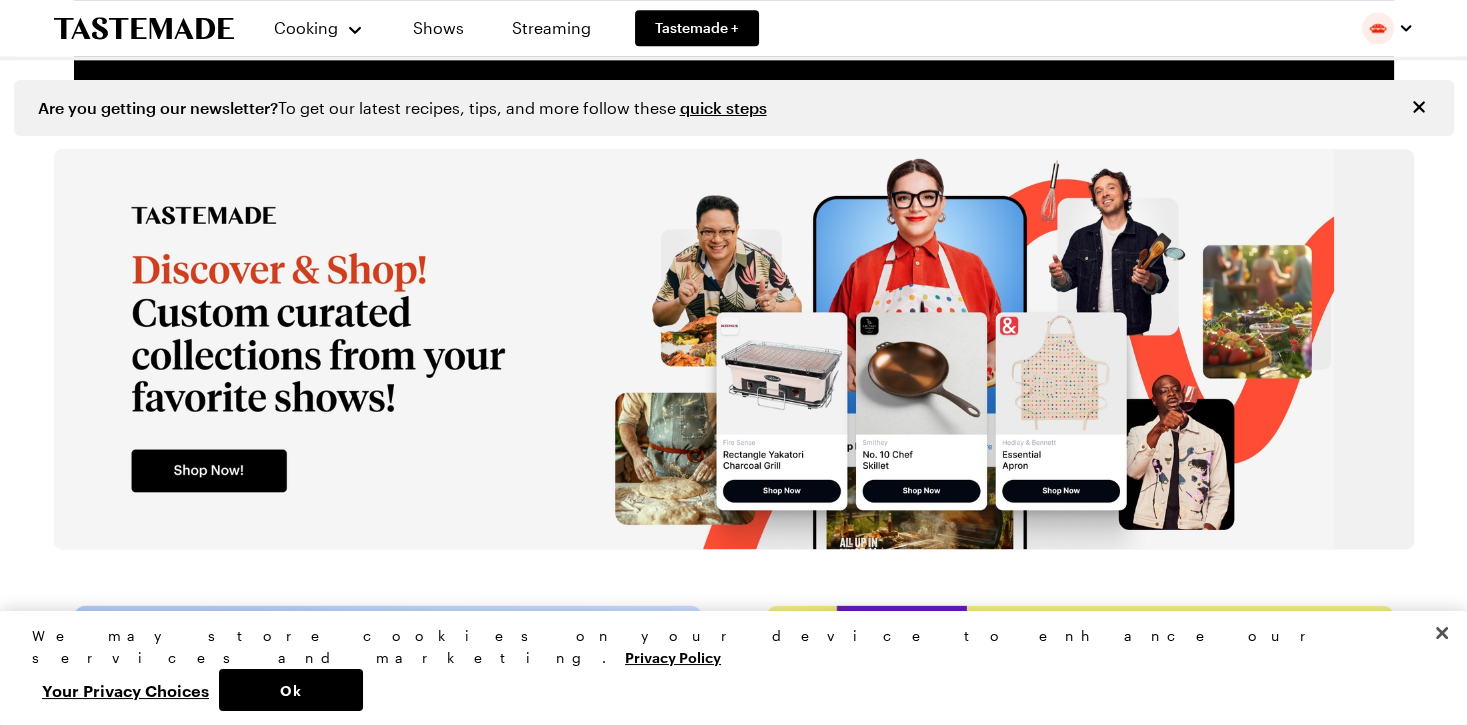scroll, scrollTop: 3529, scrollLeft: 0, axis: vertical 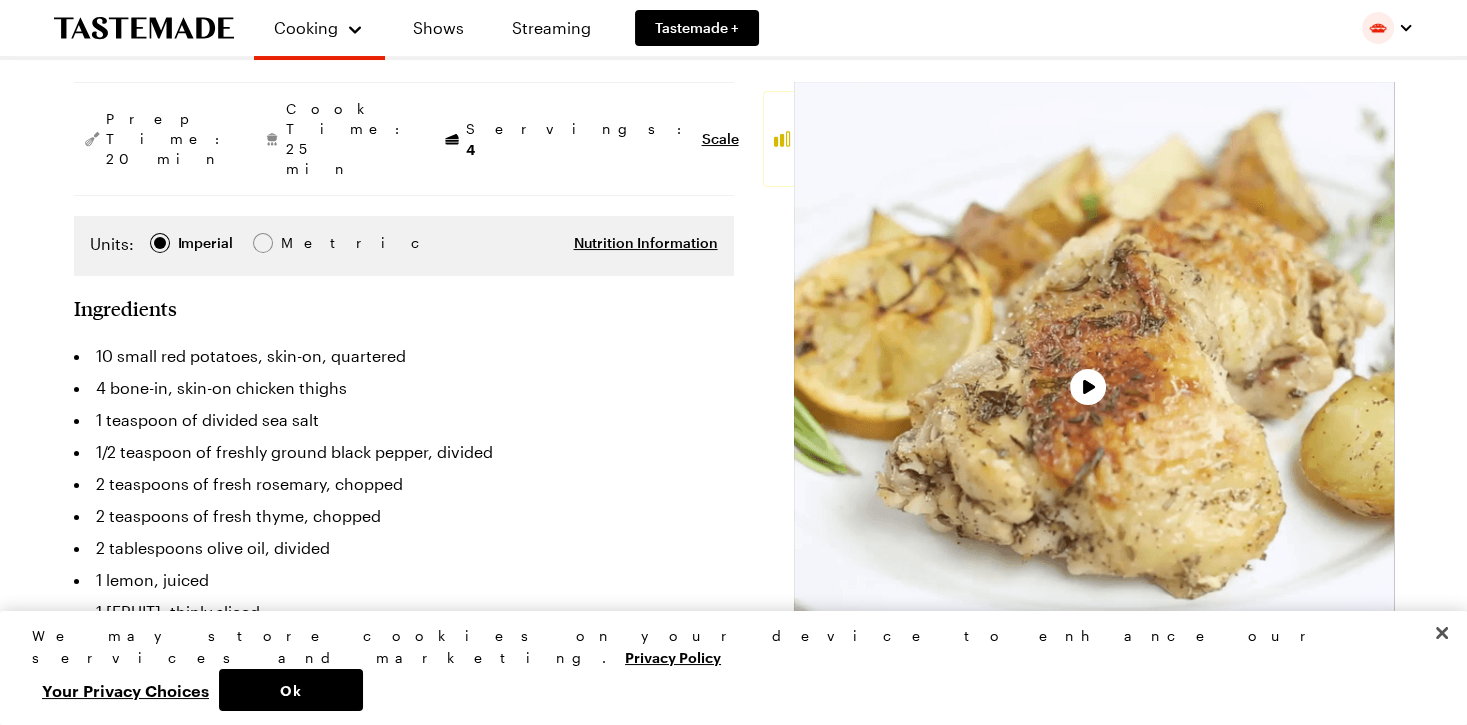 type on "x" 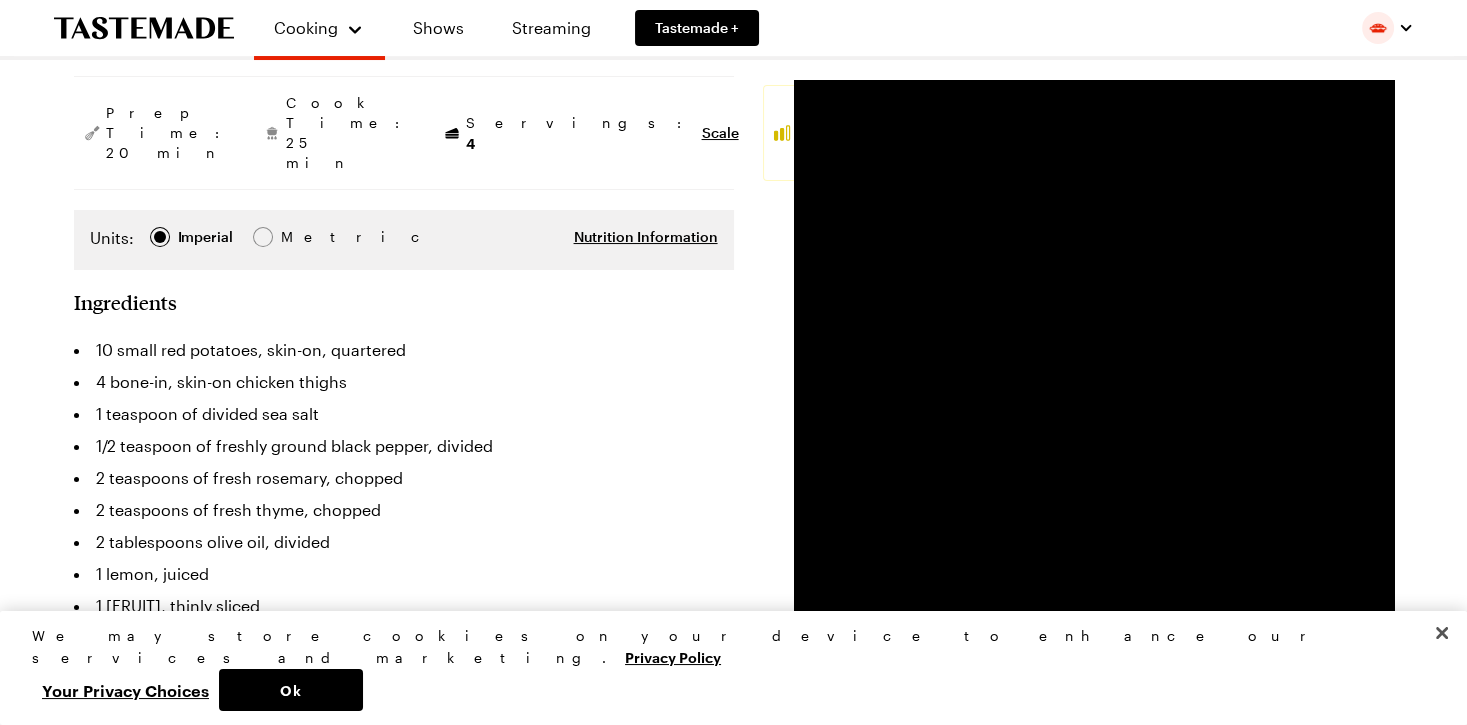 scroll, scrollTop: 454, scrollLeft: 0, axis: vertical 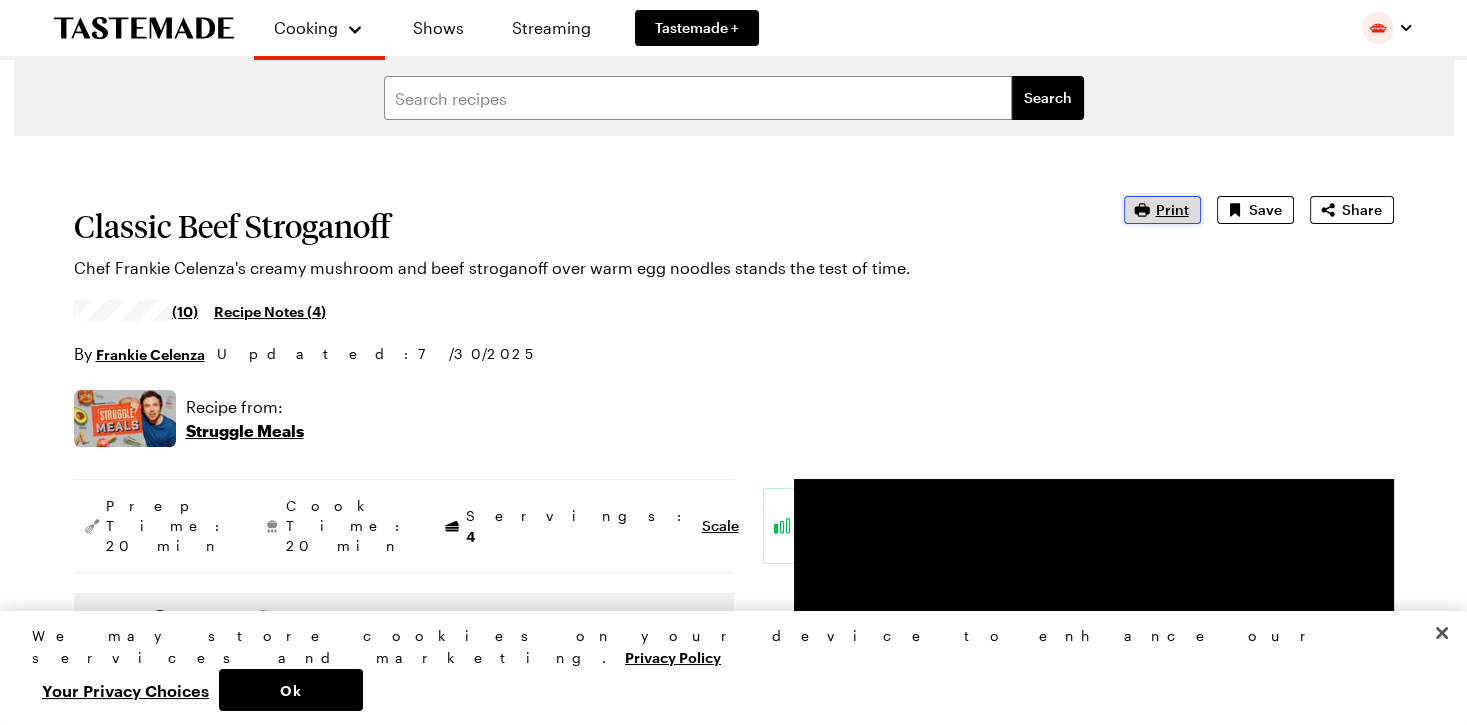 click on "Print" at bounding box center (1172, 210) 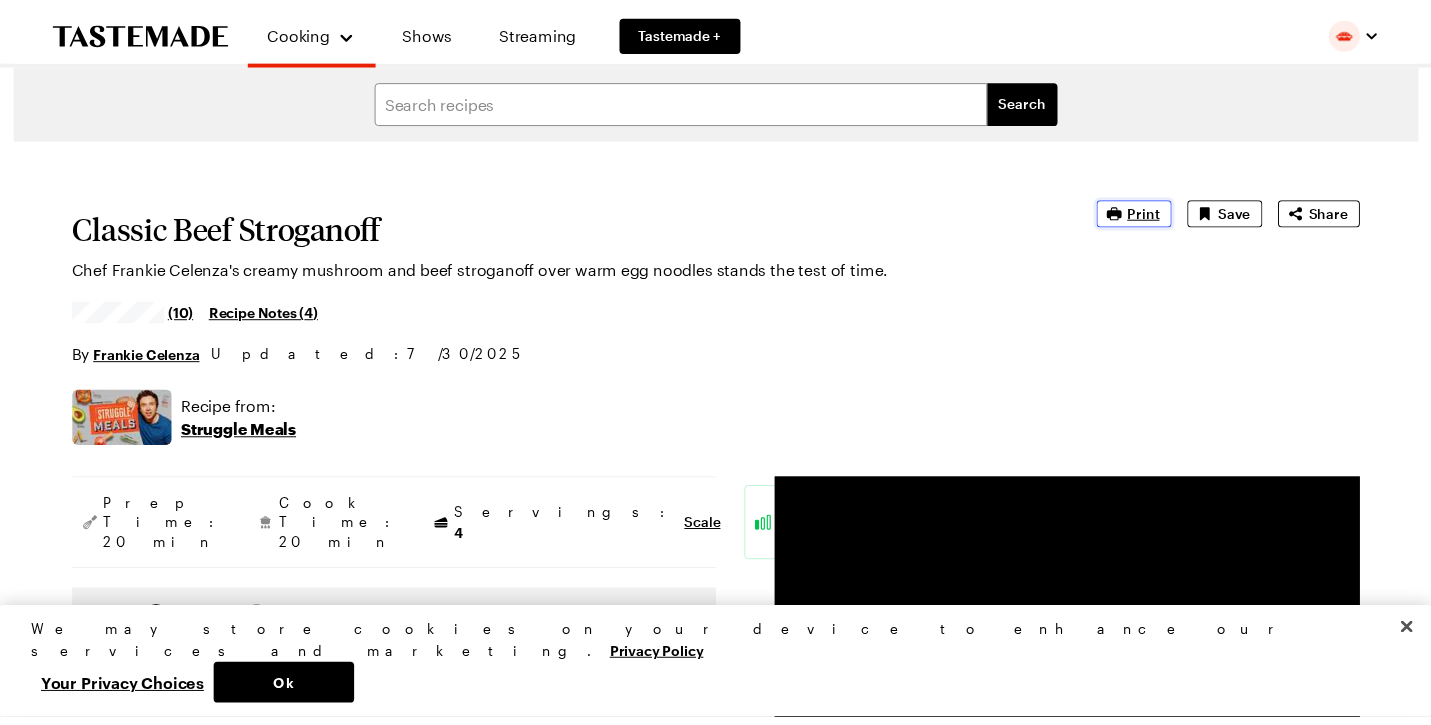 scroll, scrollTop: 0, scrollLeft: 0, axis: both 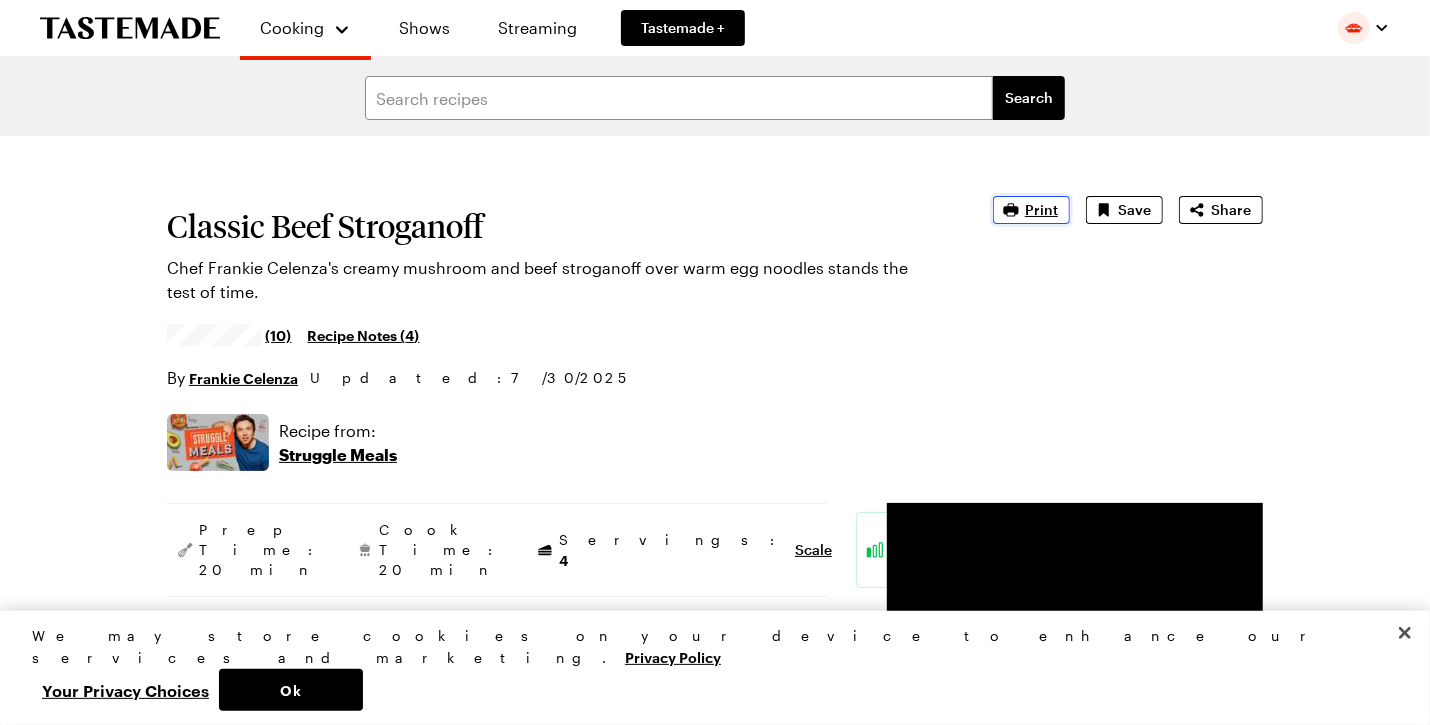 type on "x" 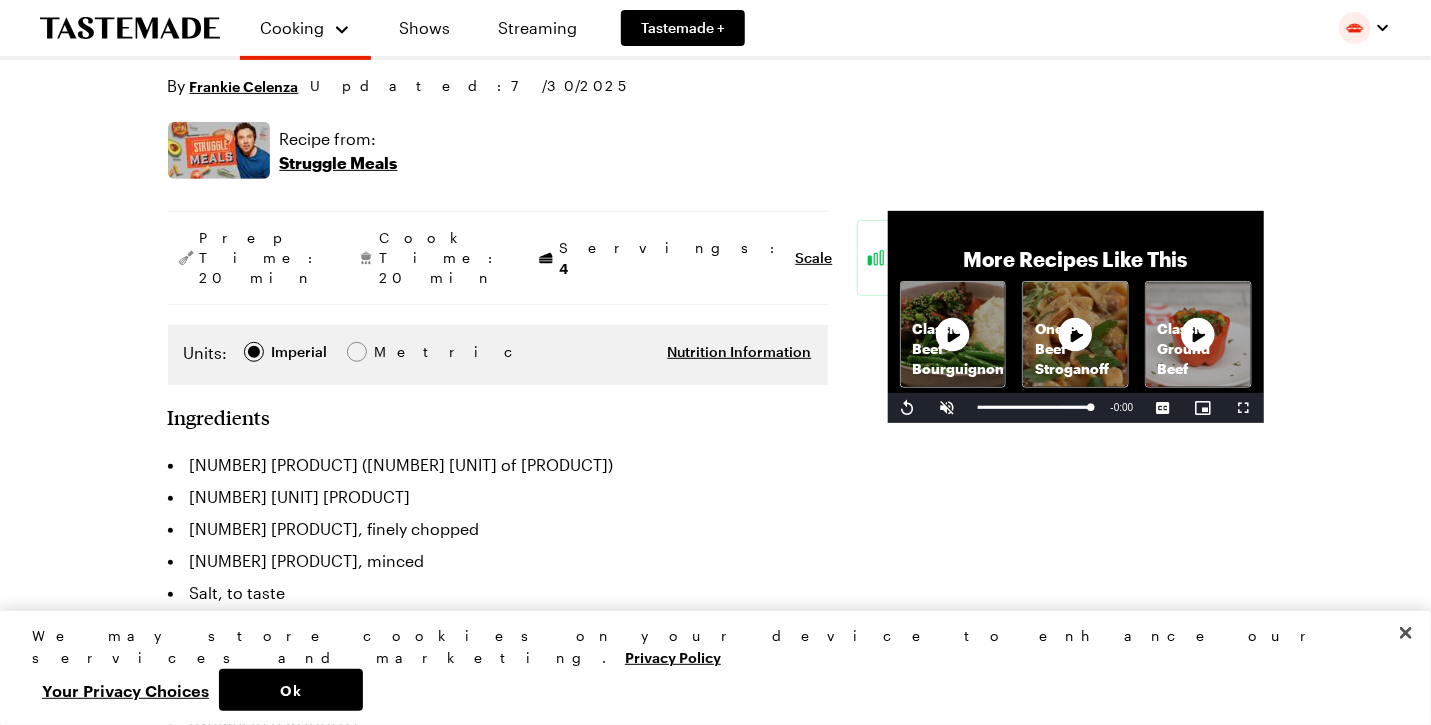 scroll, scrollTop: 302, scrollLeft: 0, axis: vertical 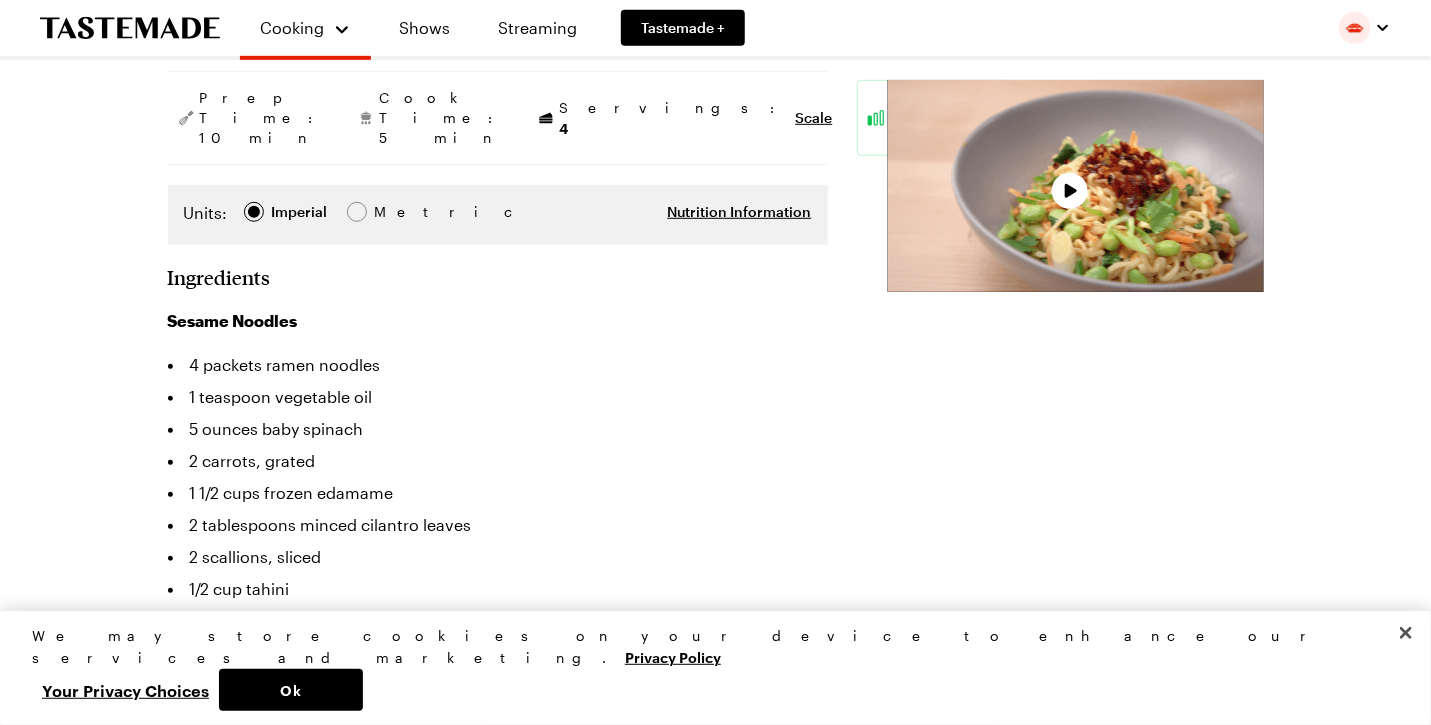 type on "x" 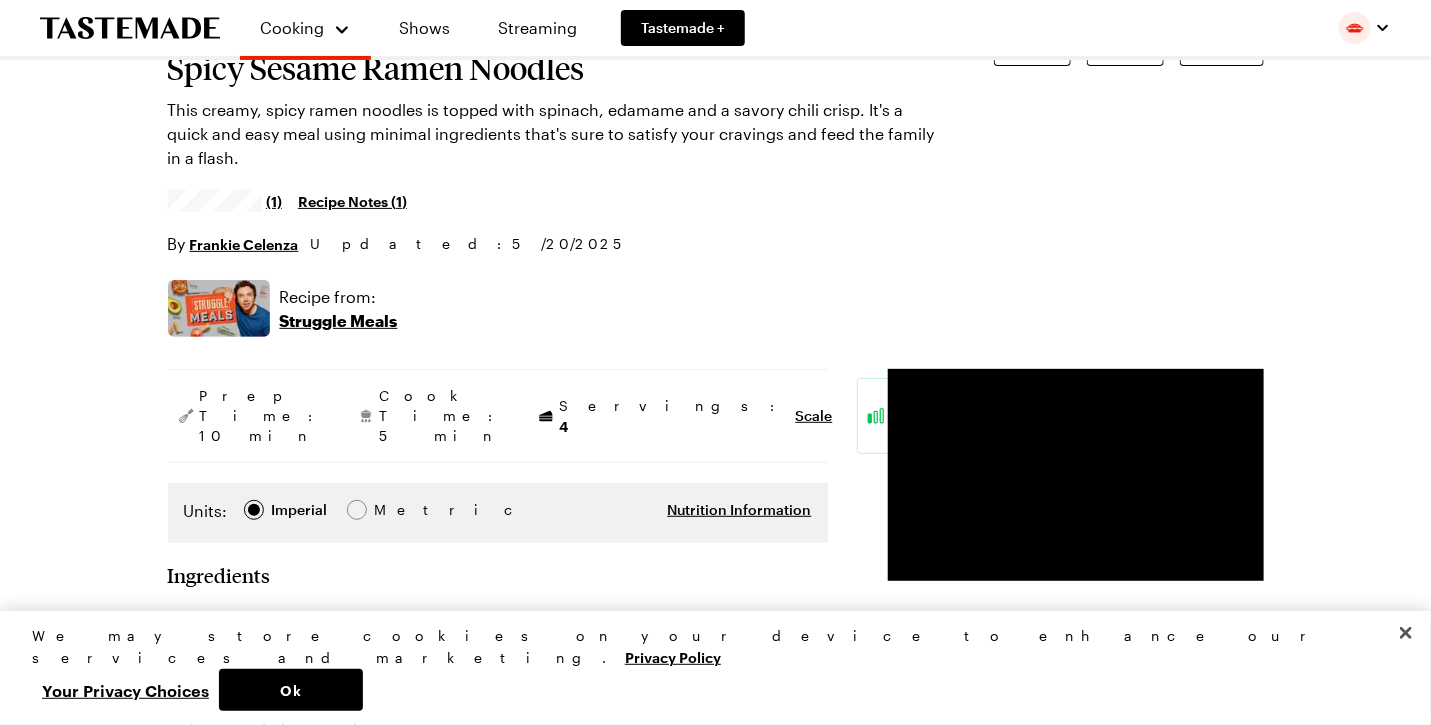 scroll, scrollTop: 0, scrollLeft: 0, axis: both 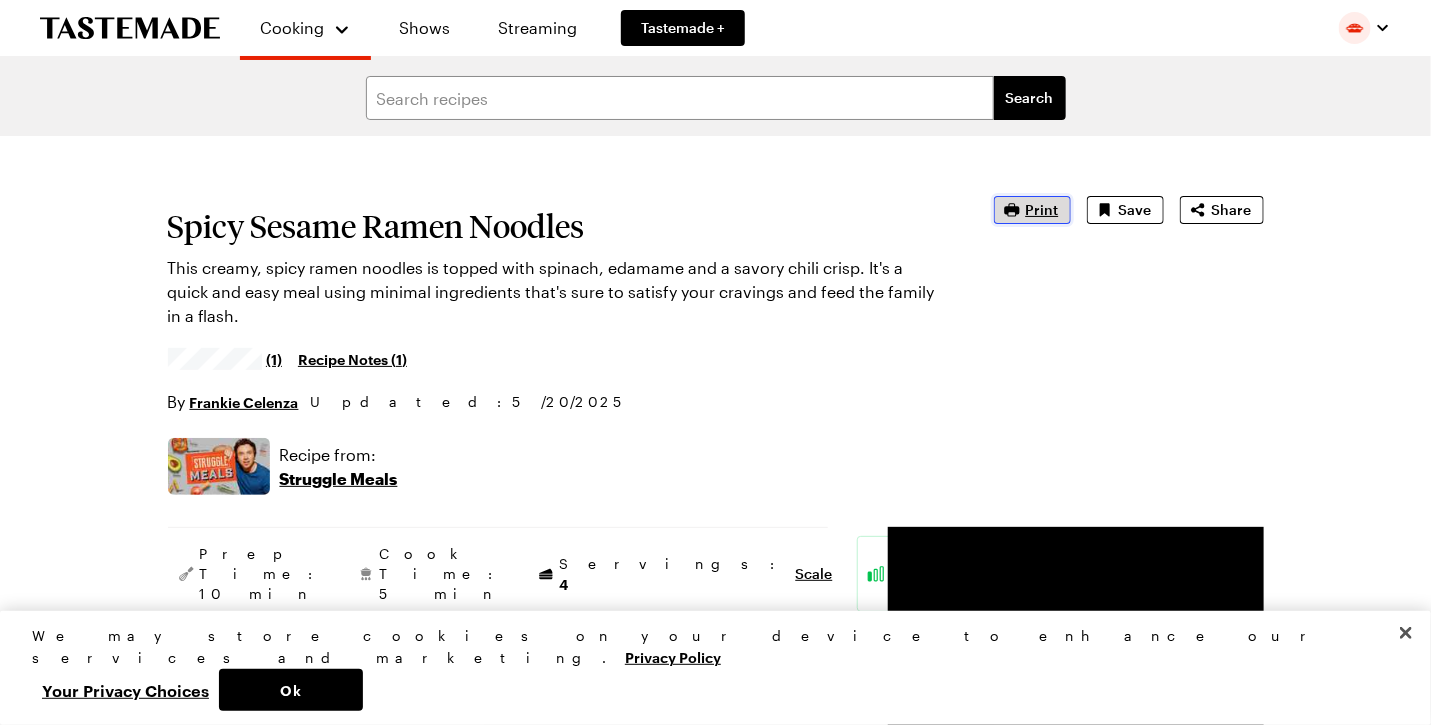 click on "Print" at bounding box center (1042, 210) 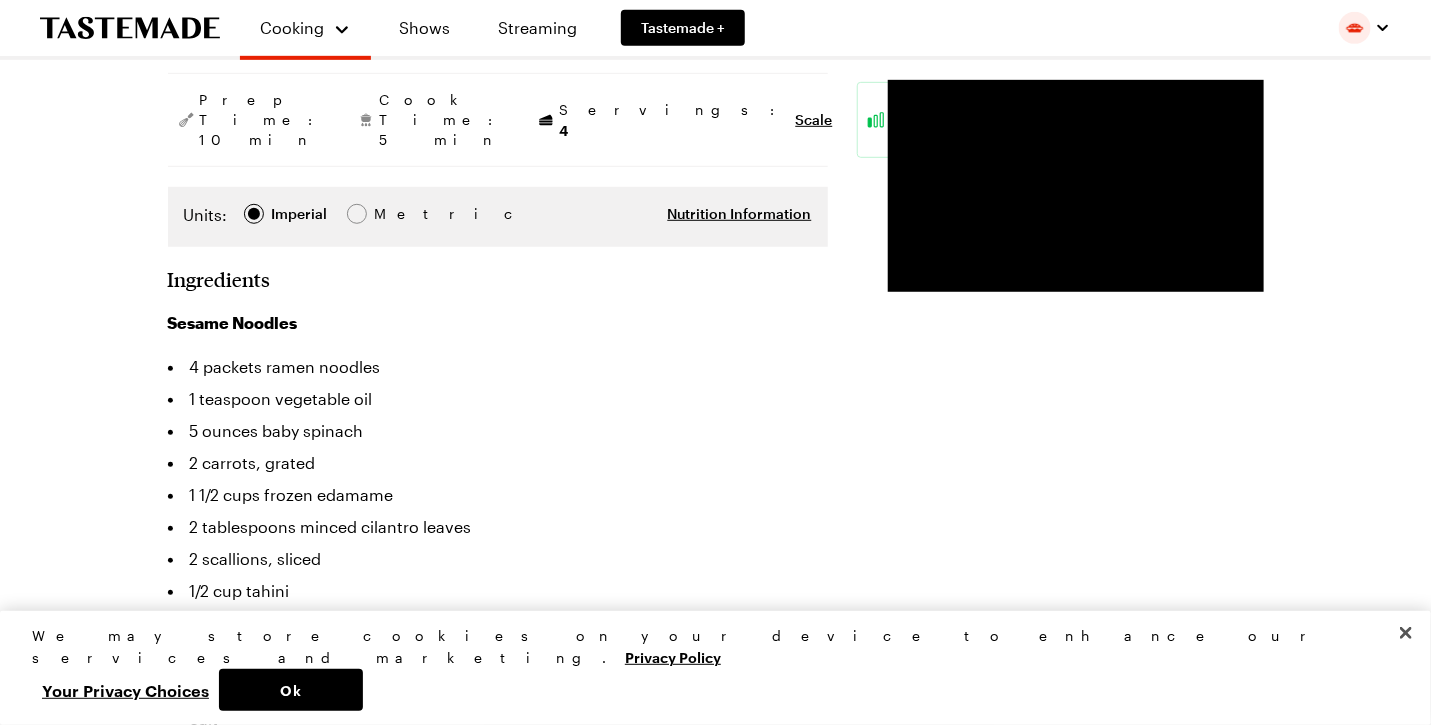 scroll, scrollTop: 0, scrollLeft: 0, axis: both 